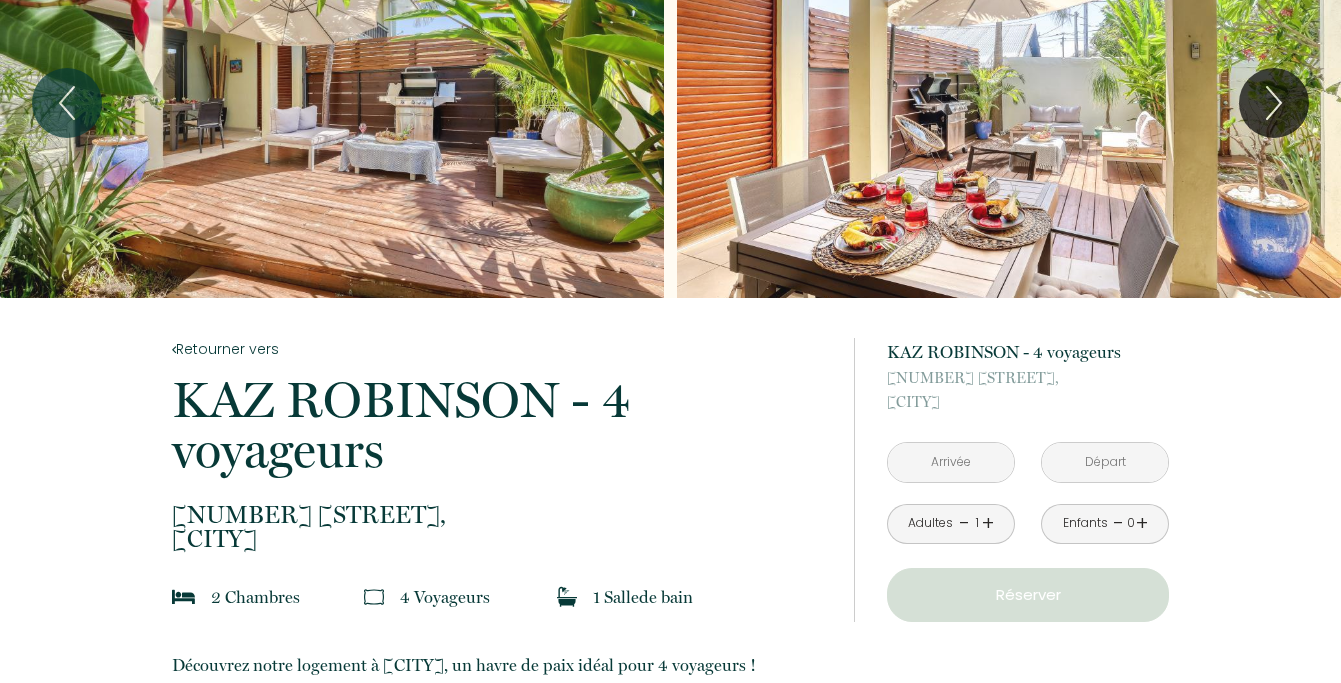 scroll, scrollTop: 89, scrollLeft: 0, axis: vertical 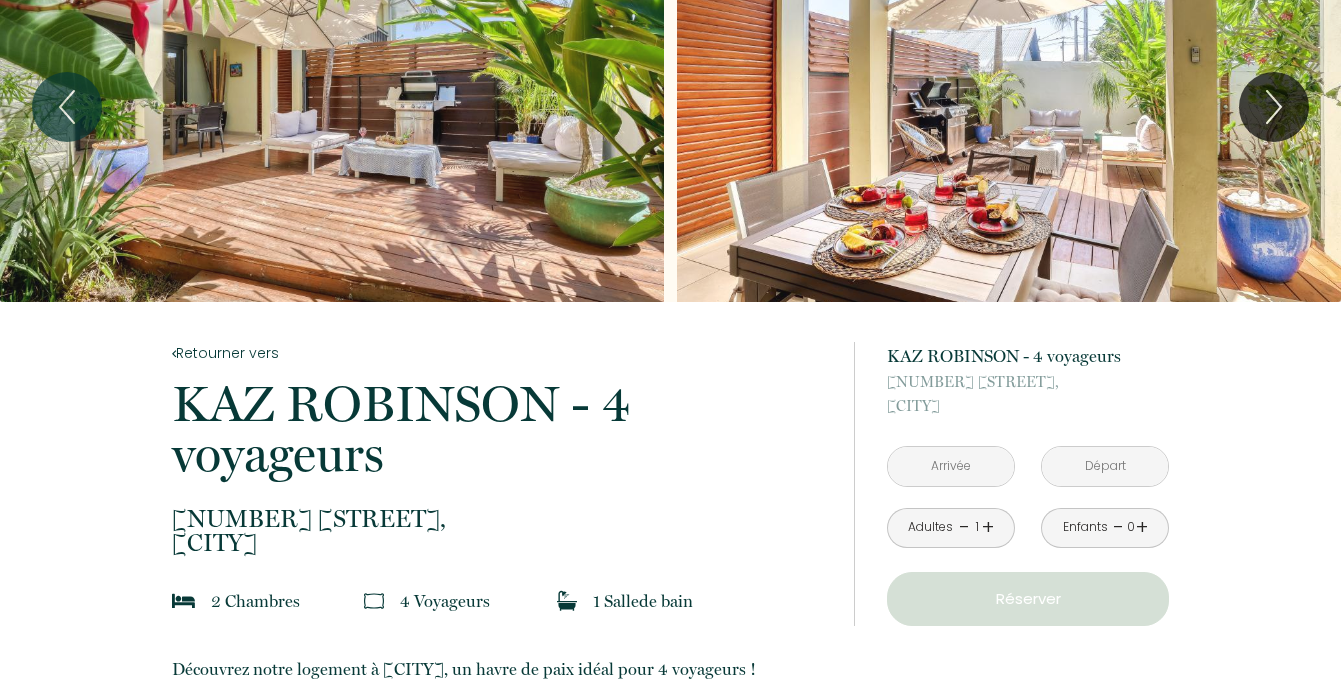 click at bounding box center [951, 466] 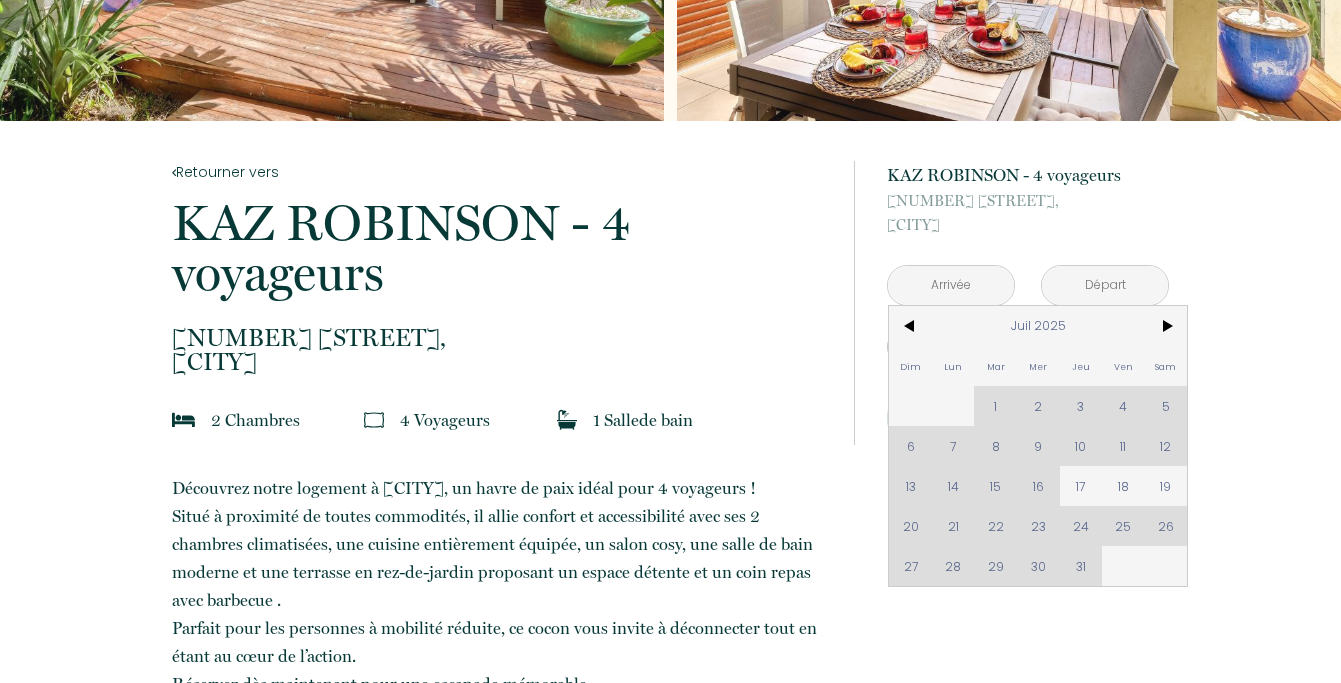 scroll, scrollTop: 276, scrollLeft: 0, axis: vertical 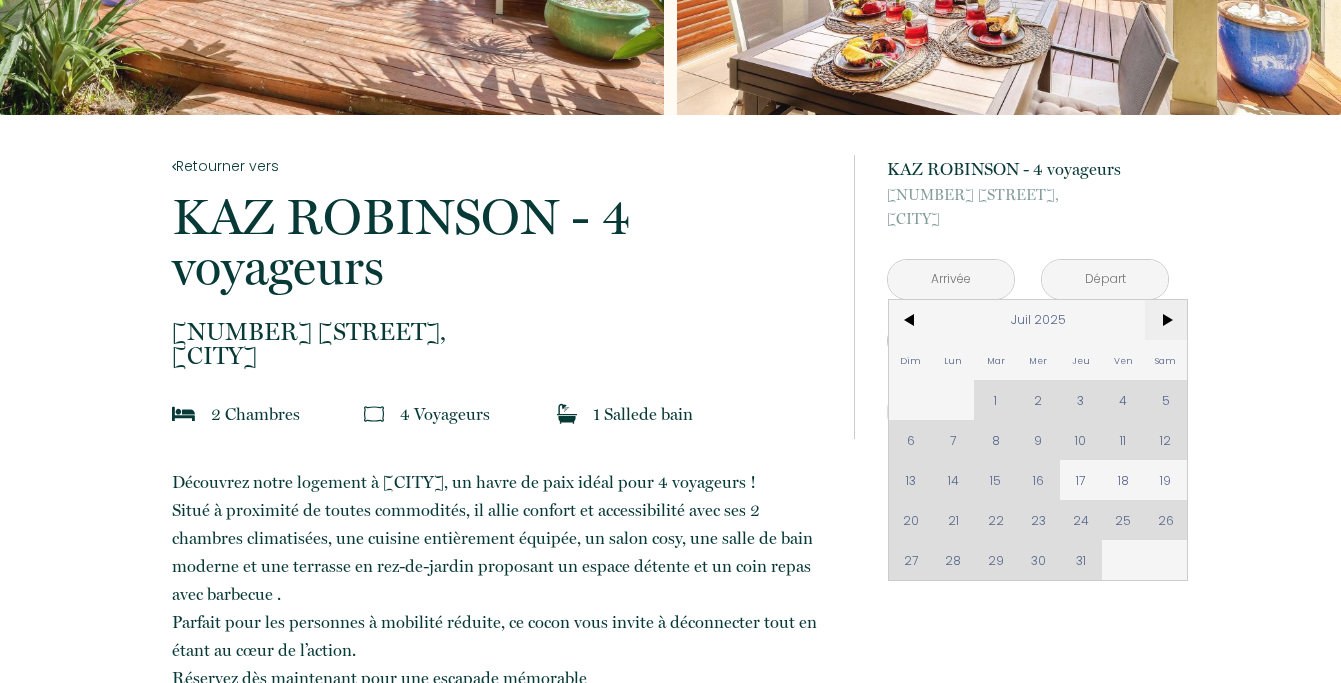 click on ">" at bounding box center [1166, 320] 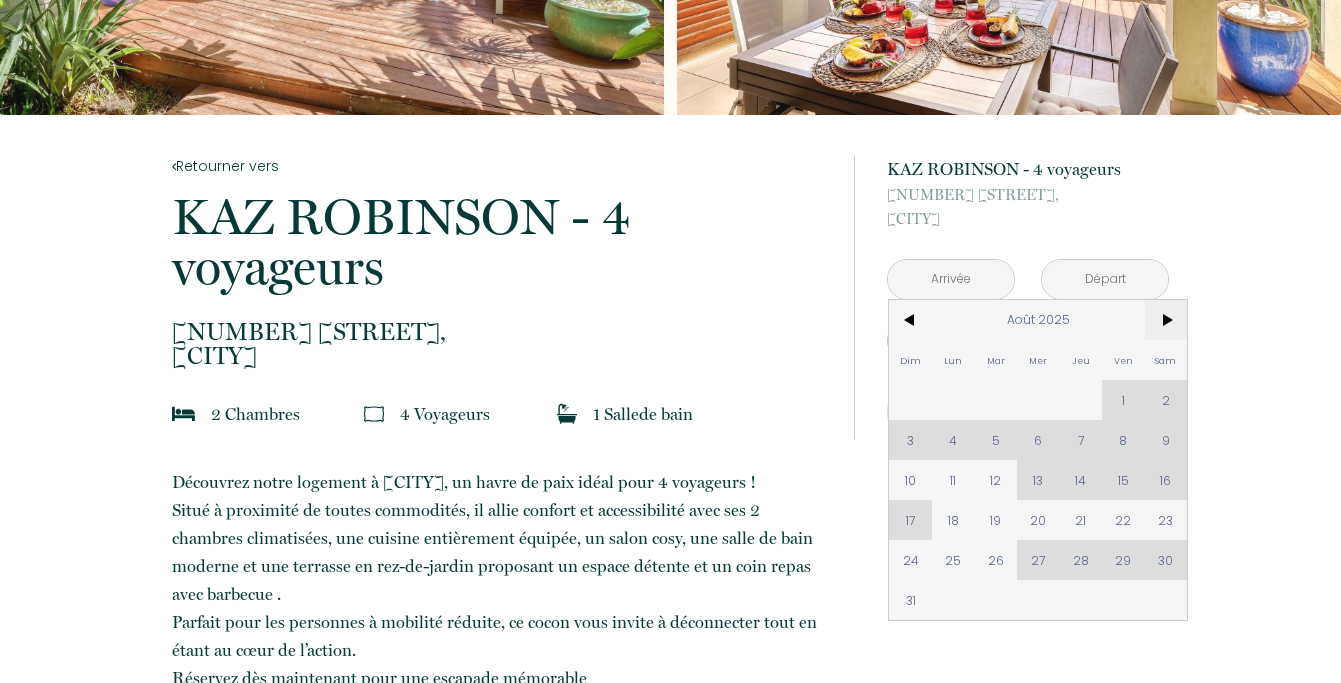 click on ">" at bounding box center (1166, 320) 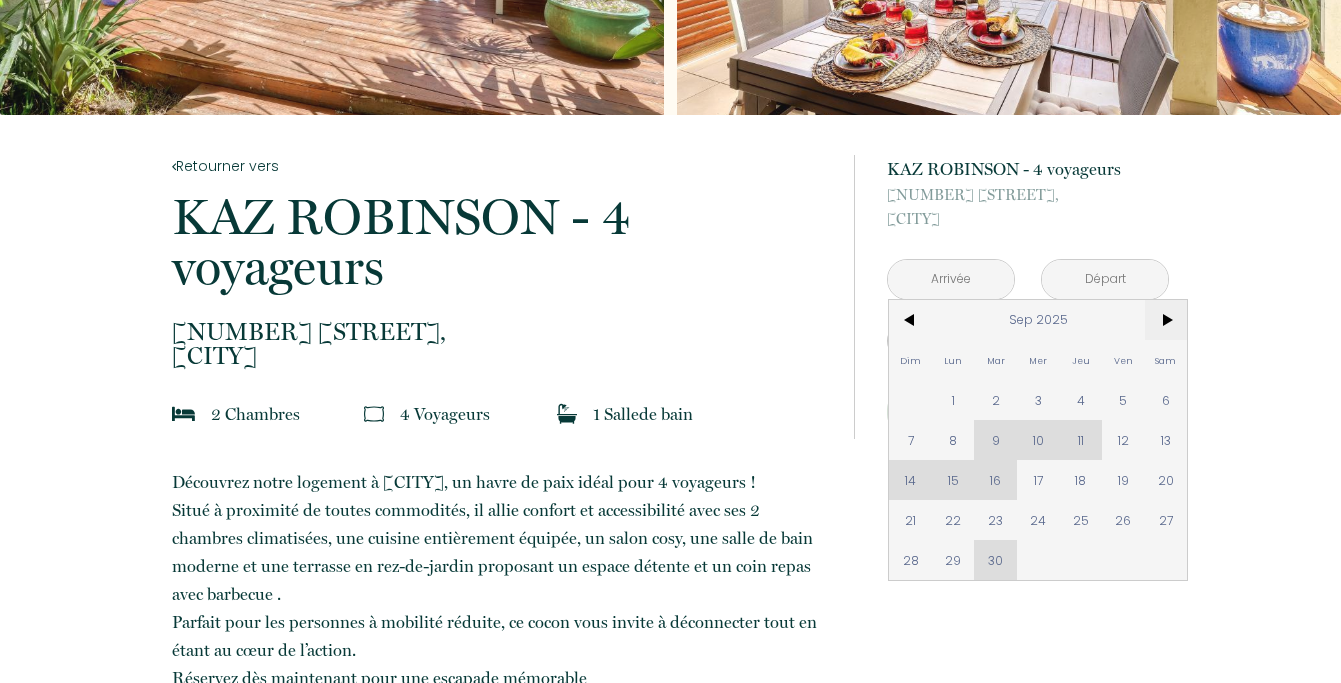 click on ">" at bounding box center [1166, 320] 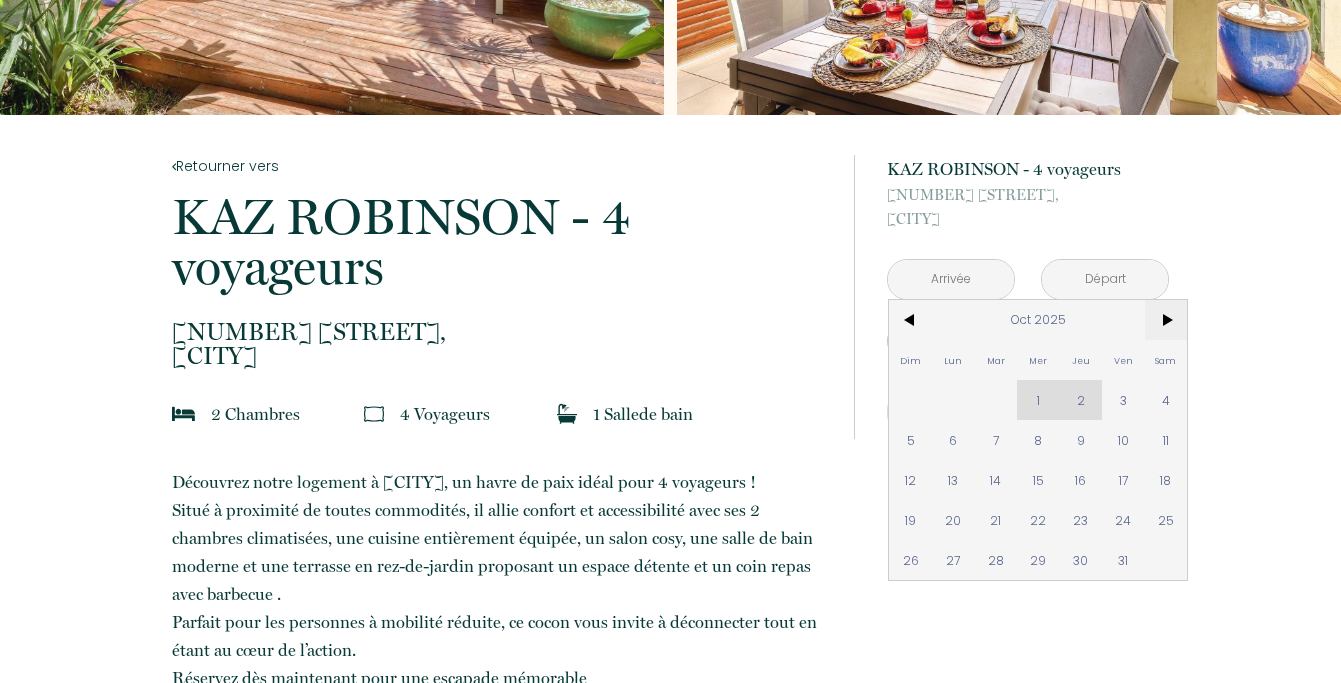 click on ">" at bounding box center [1166, 320] 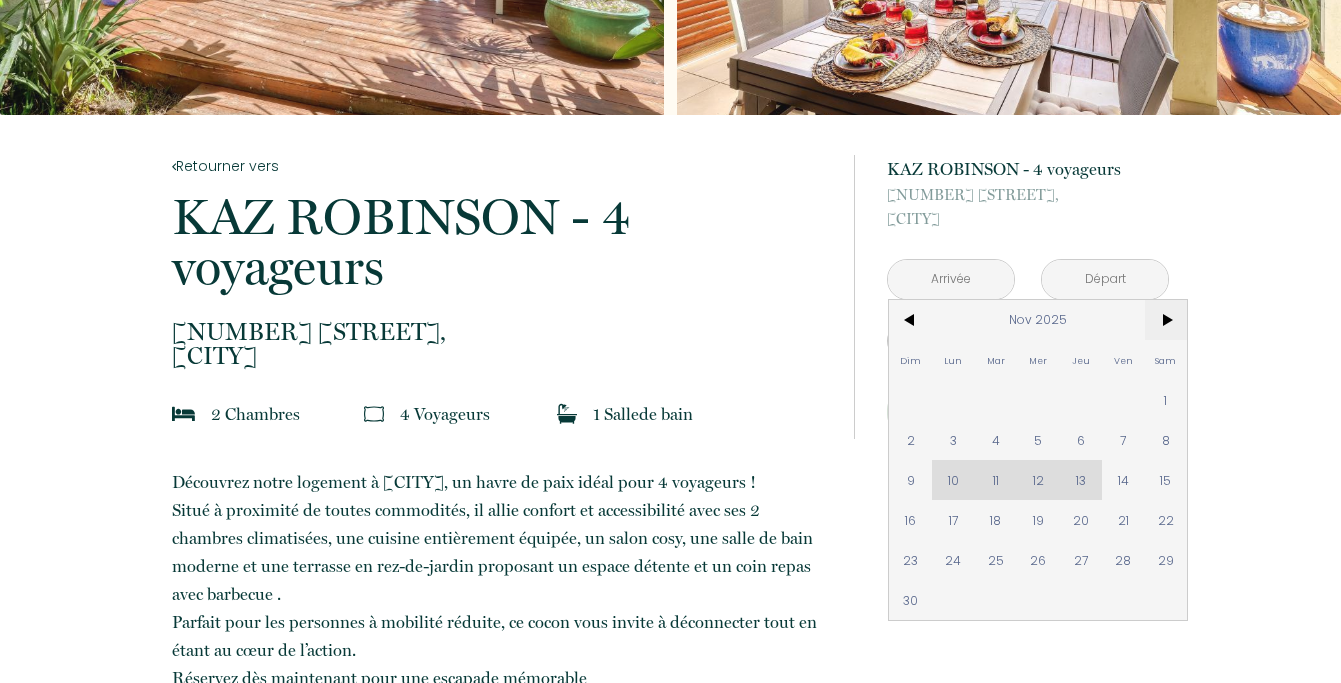 click on ">" at bounding box center [1166, 320] 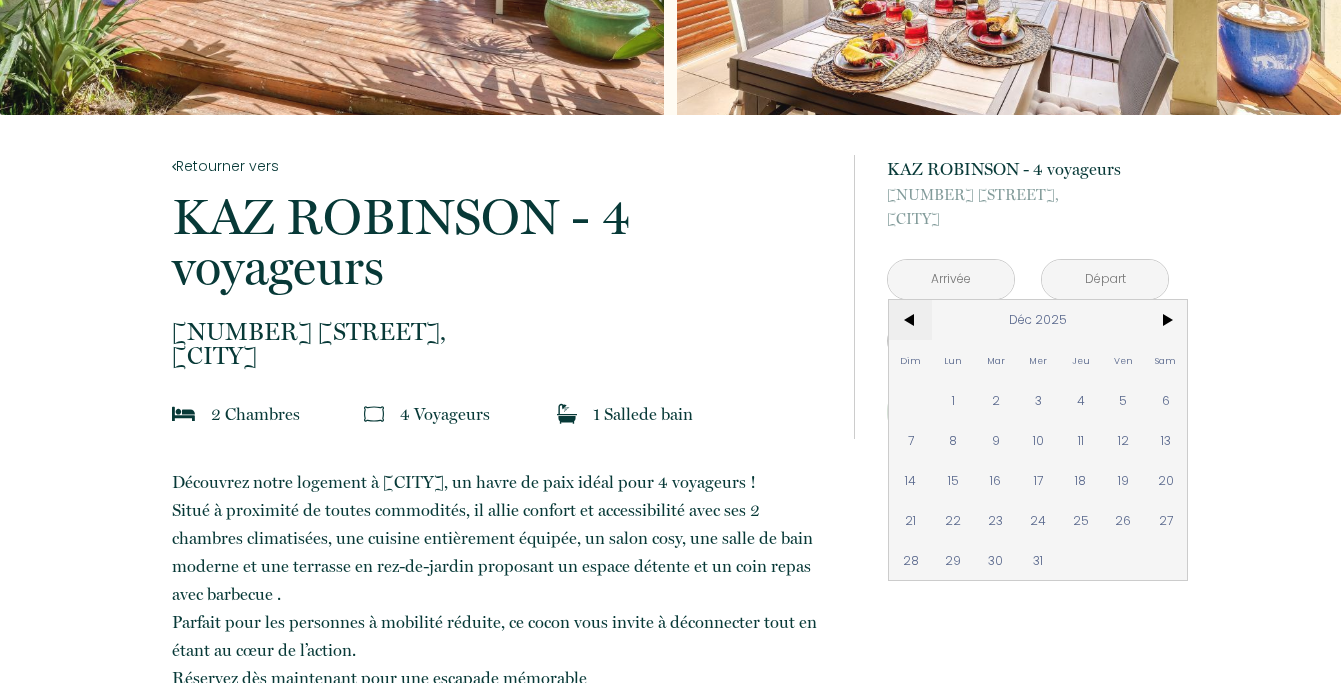 click on "<" at bounding box center (910, 320) 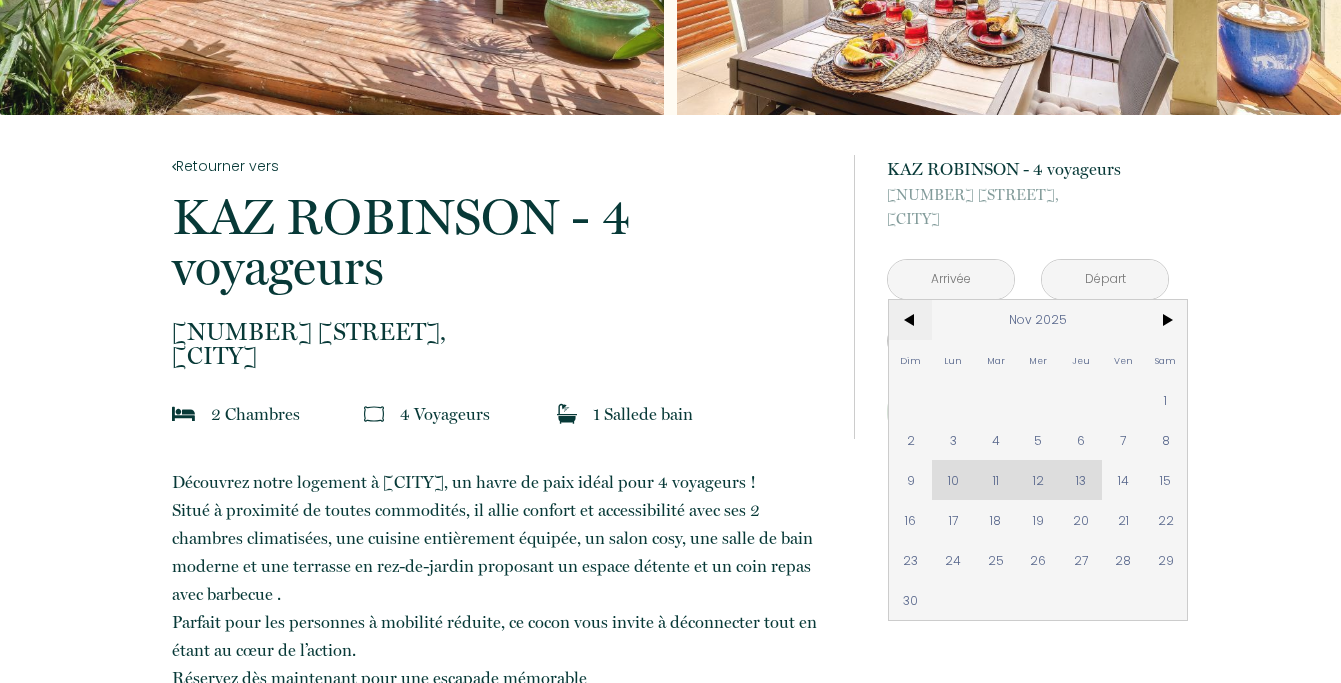 click on "<" at bounding box center (910, 320) 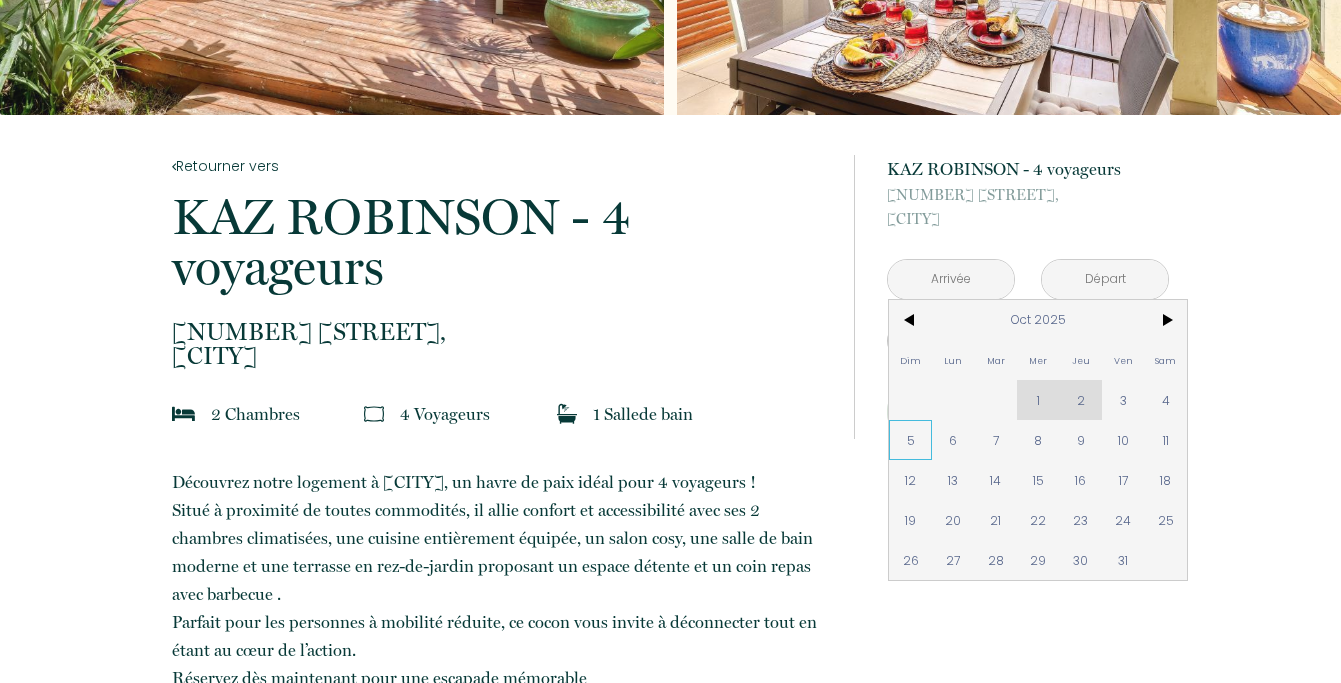 click on "5" at bounding box center (910, 440) 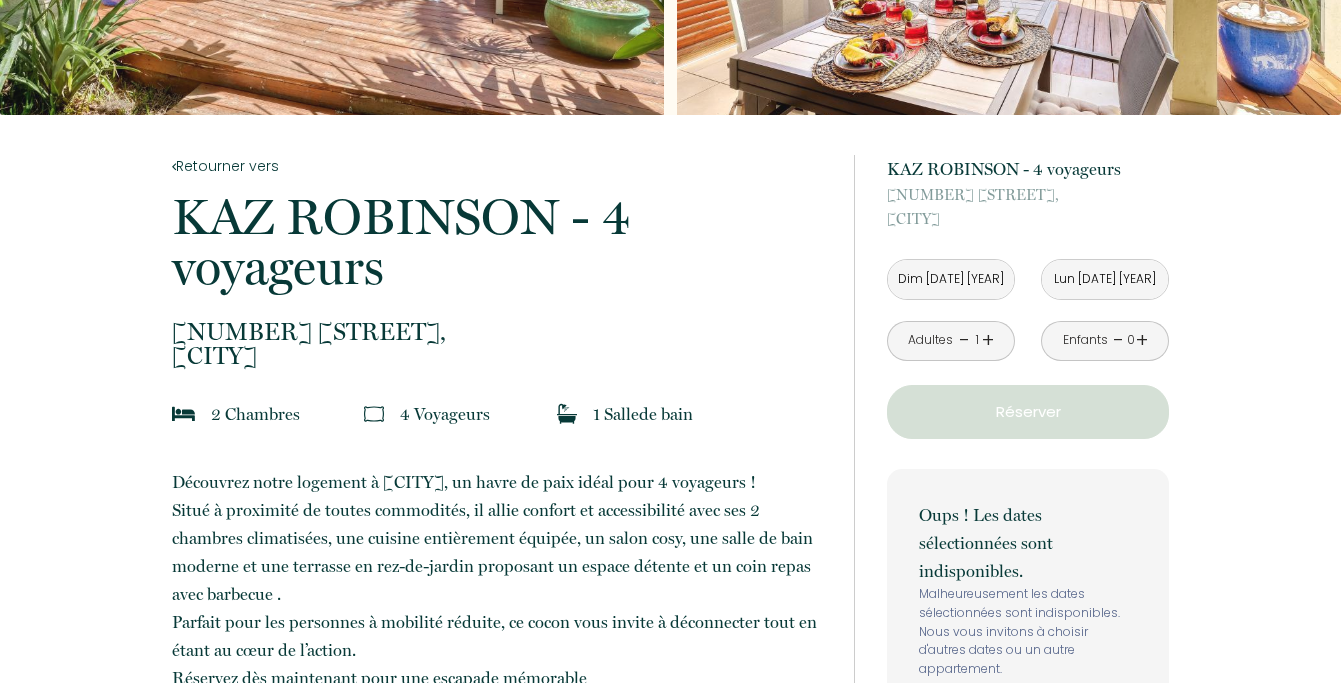 click on "Lun [DATE] [YEAR]" at bounding box center [1105, 279] 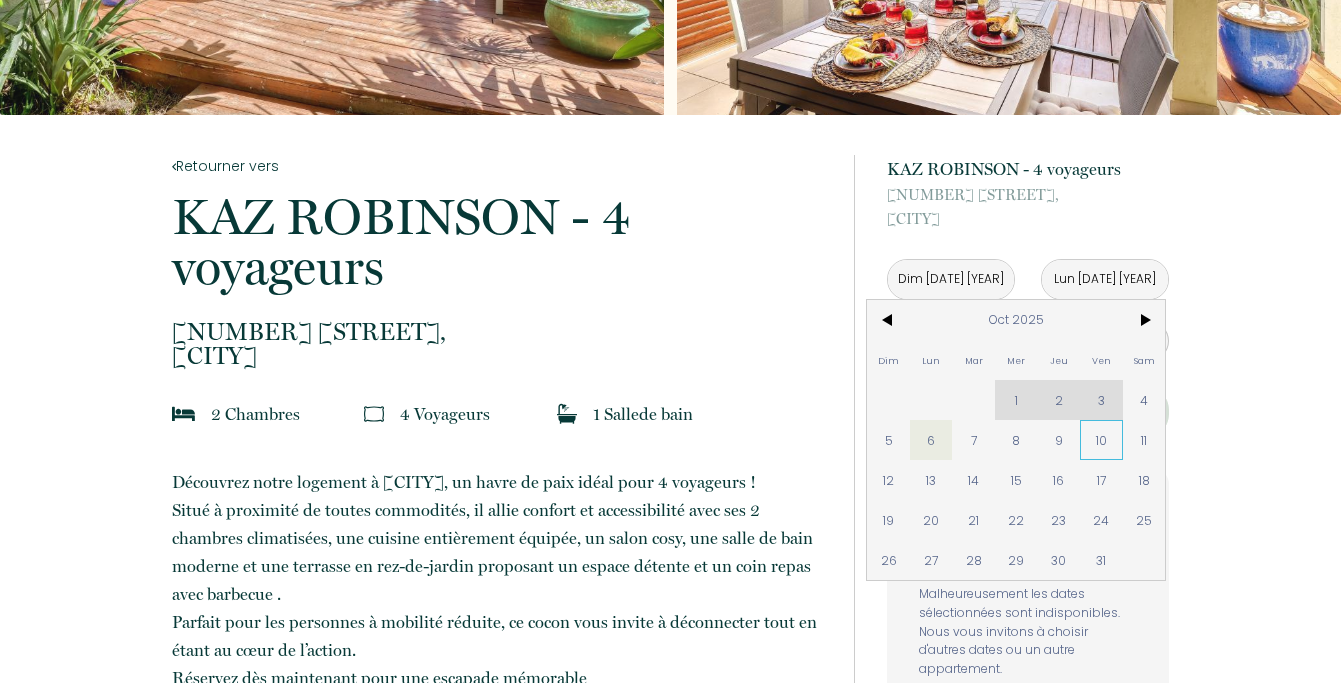 click on "10" at bounding box center (1101, 440) 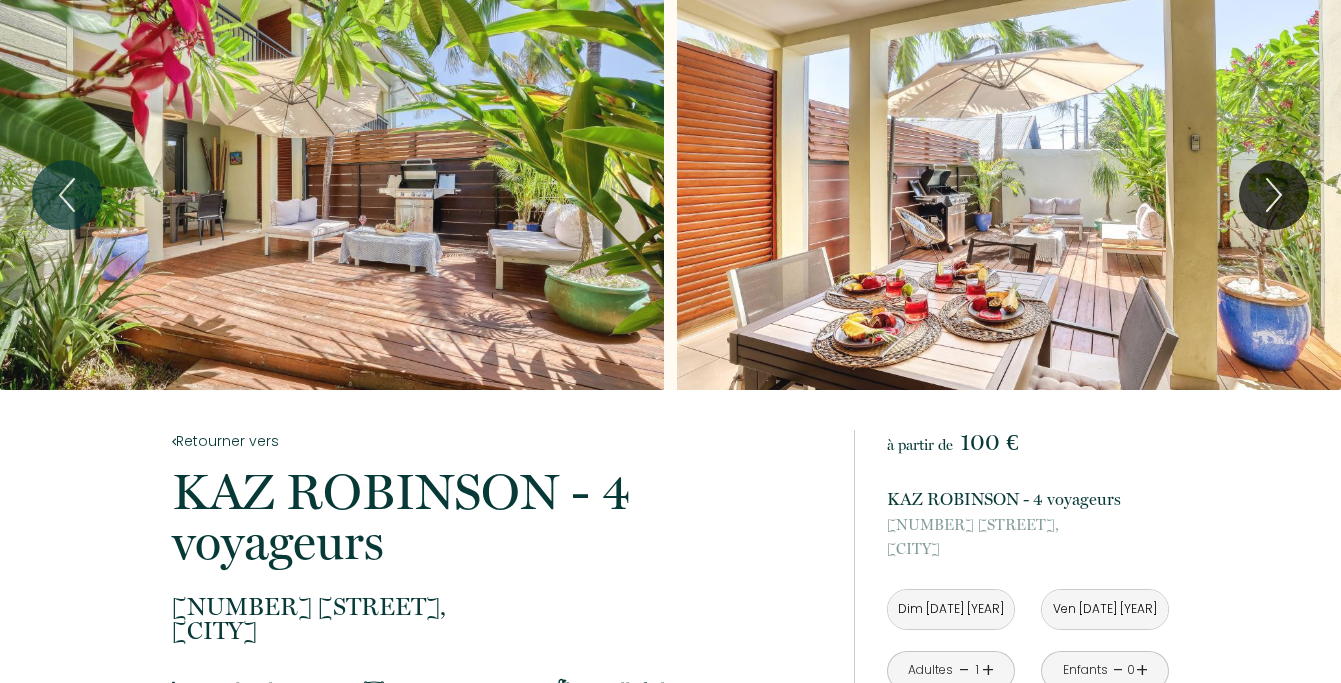 scroll, scrollTop: 0, scrollLeft: 0, axis: both 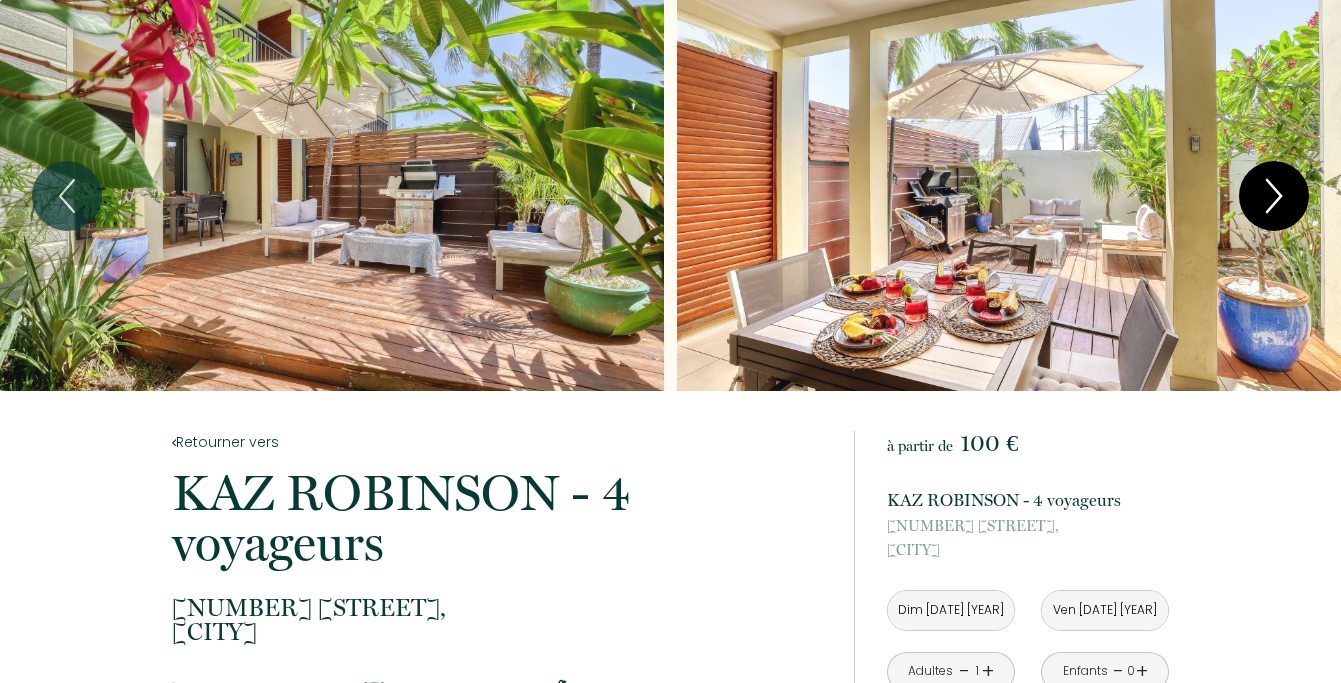 click at bounding box center (1274, 196) 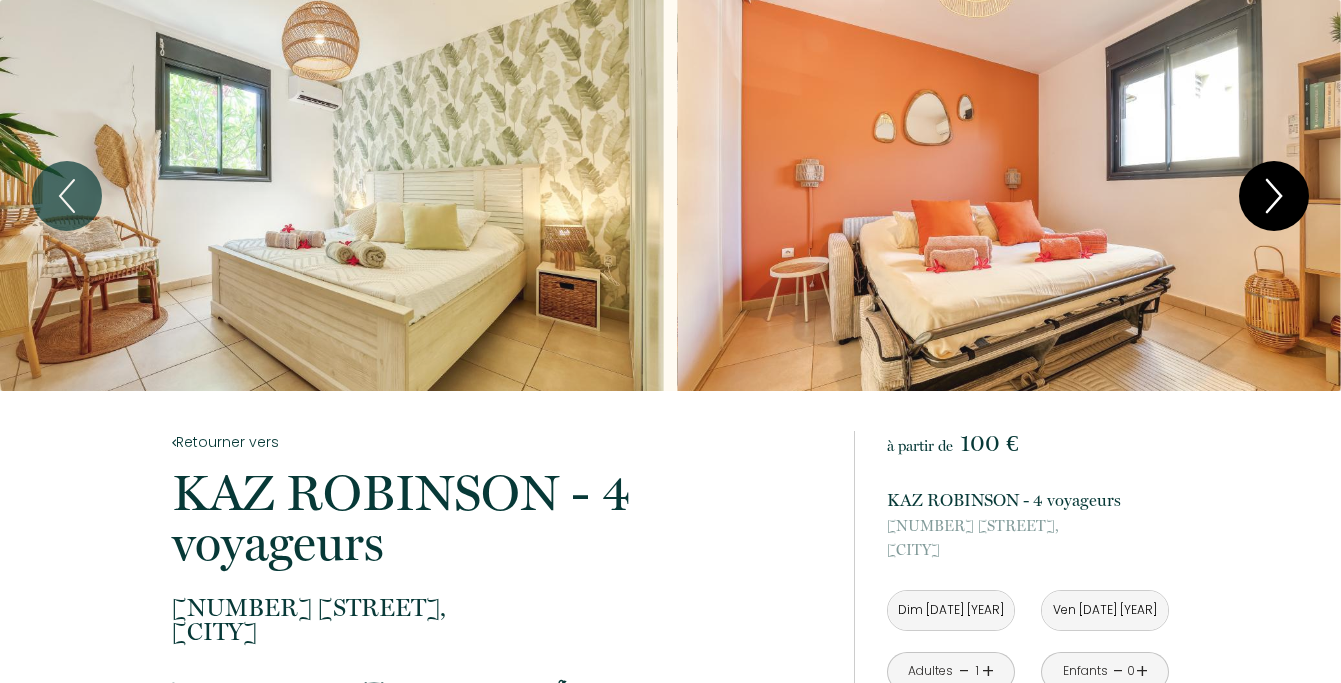 click at bounding box center [1274, 196] 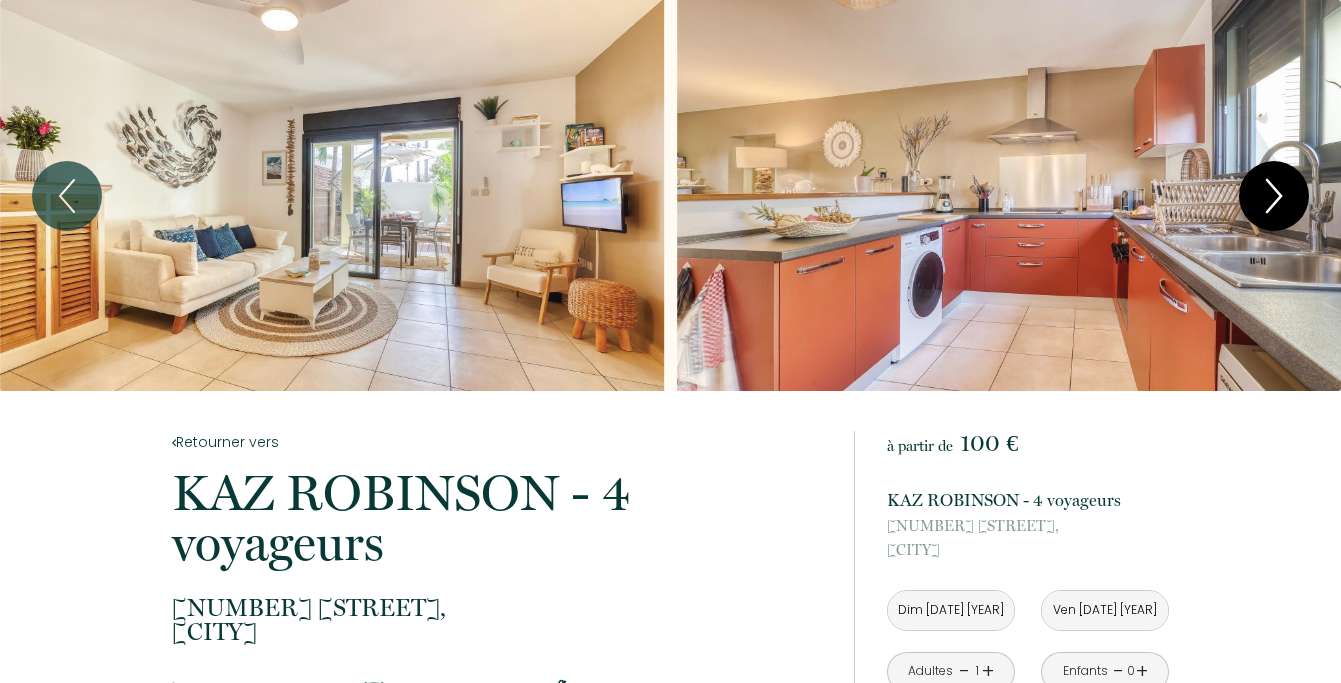 click at bounding box center [1274, 196] 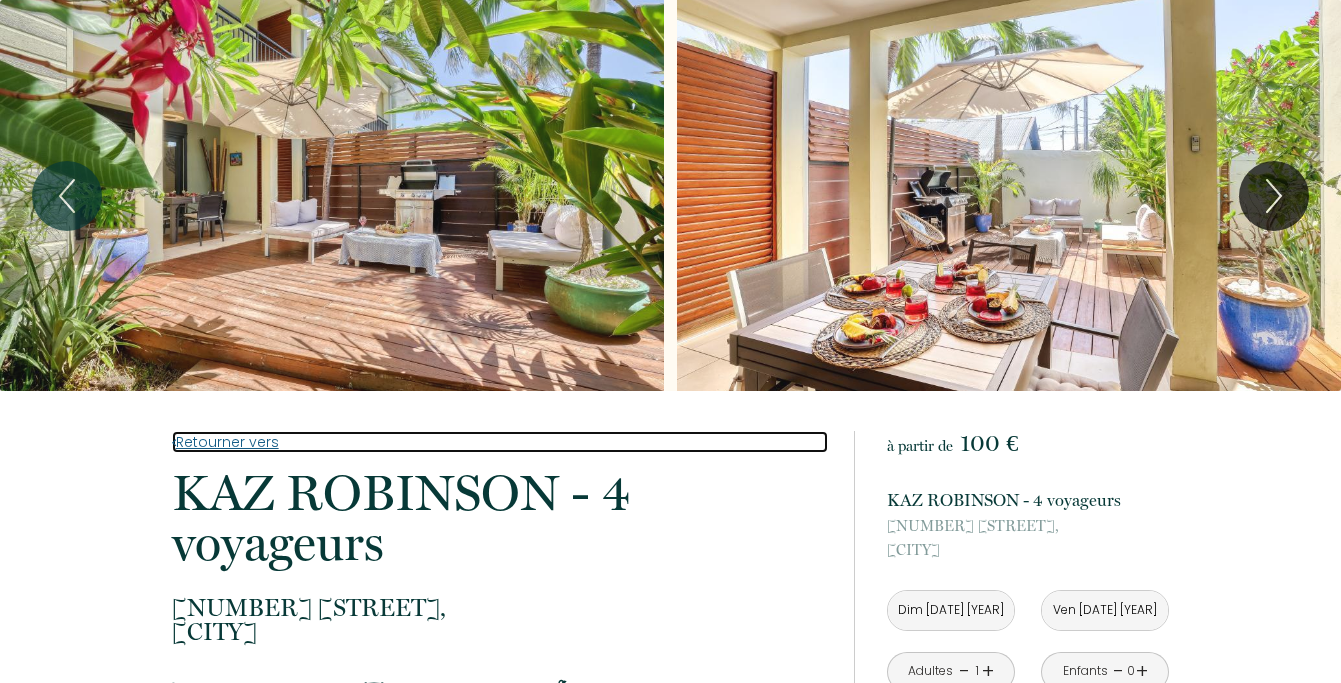 click on "Retourner vers" at bounding box center (500, 442) 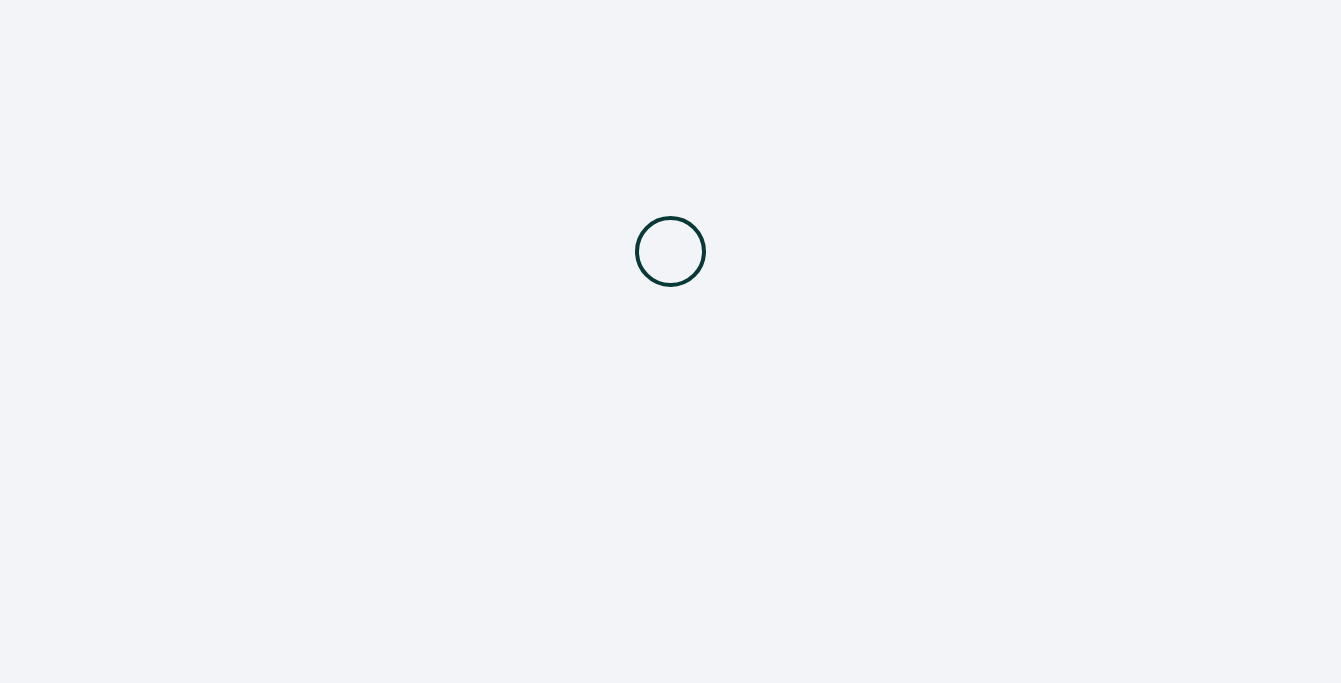 scroll, scrollTop: 0, scrollLeft: 0, axis: both 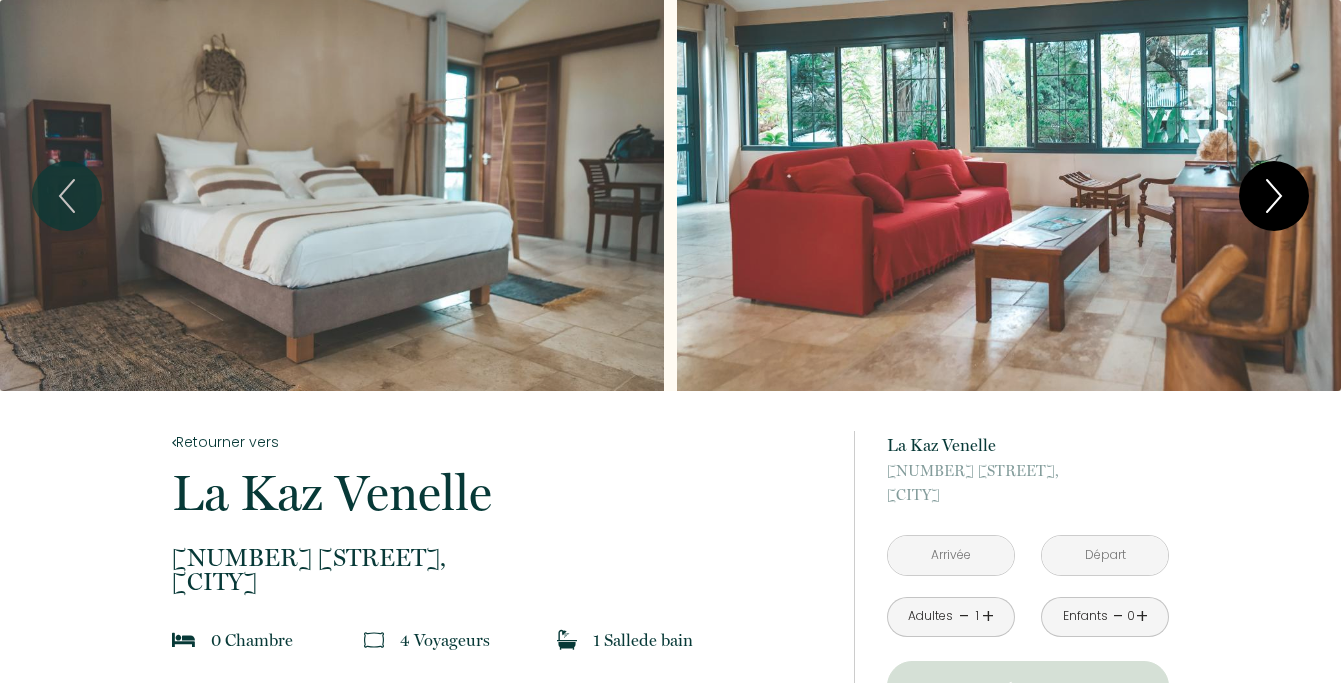 click at bounding box center [1274, 196] 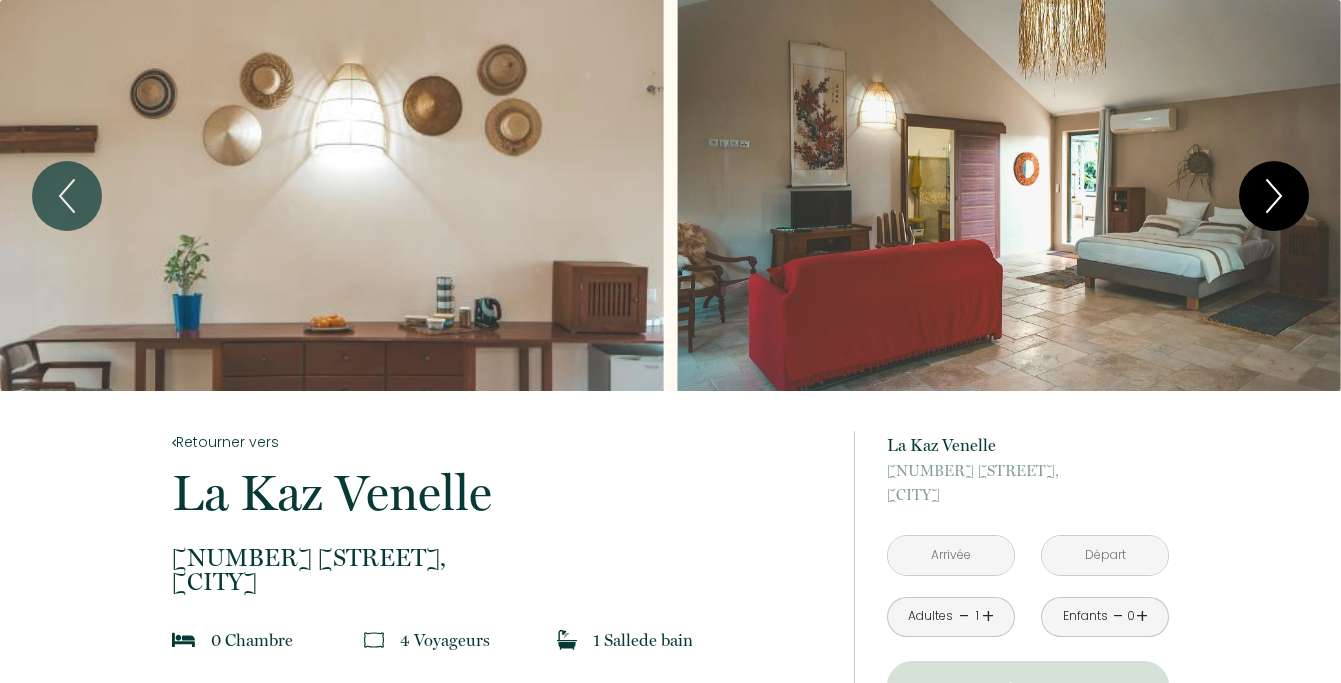 click at bounding box center [1274, 196] 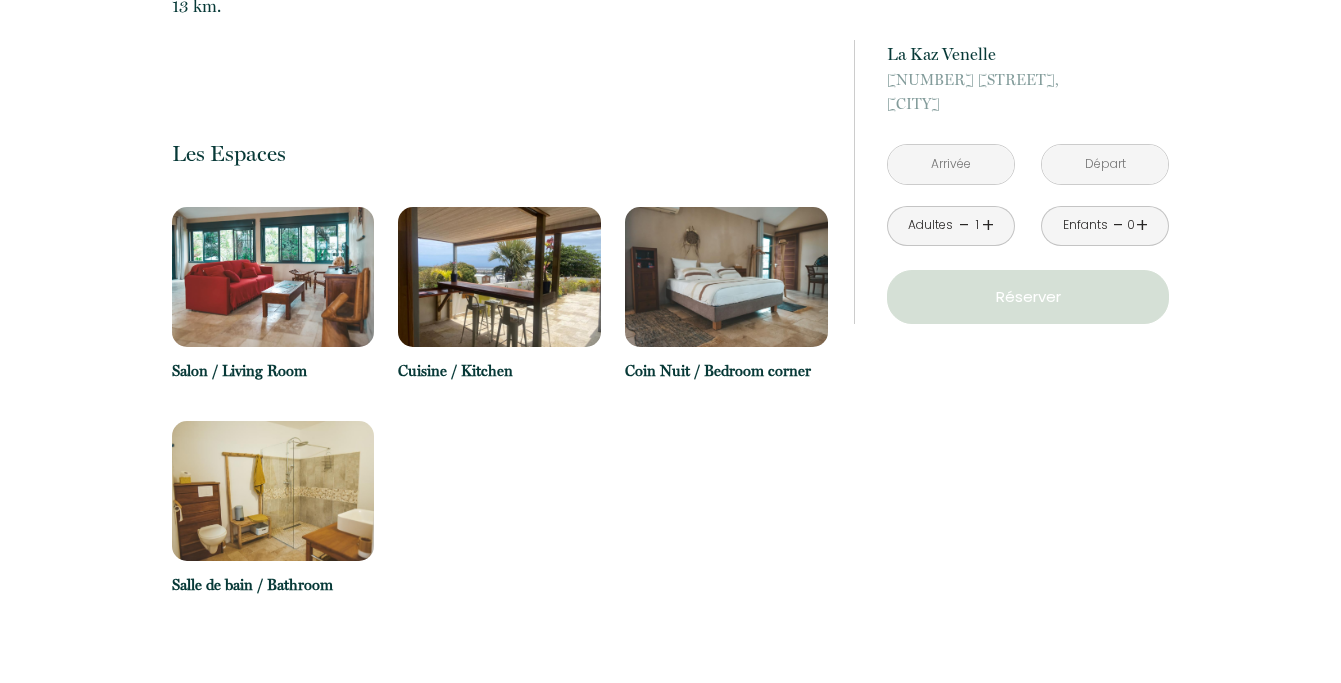 scroll, scrollTop: 952, scrollLeft: 0, axis: vertical 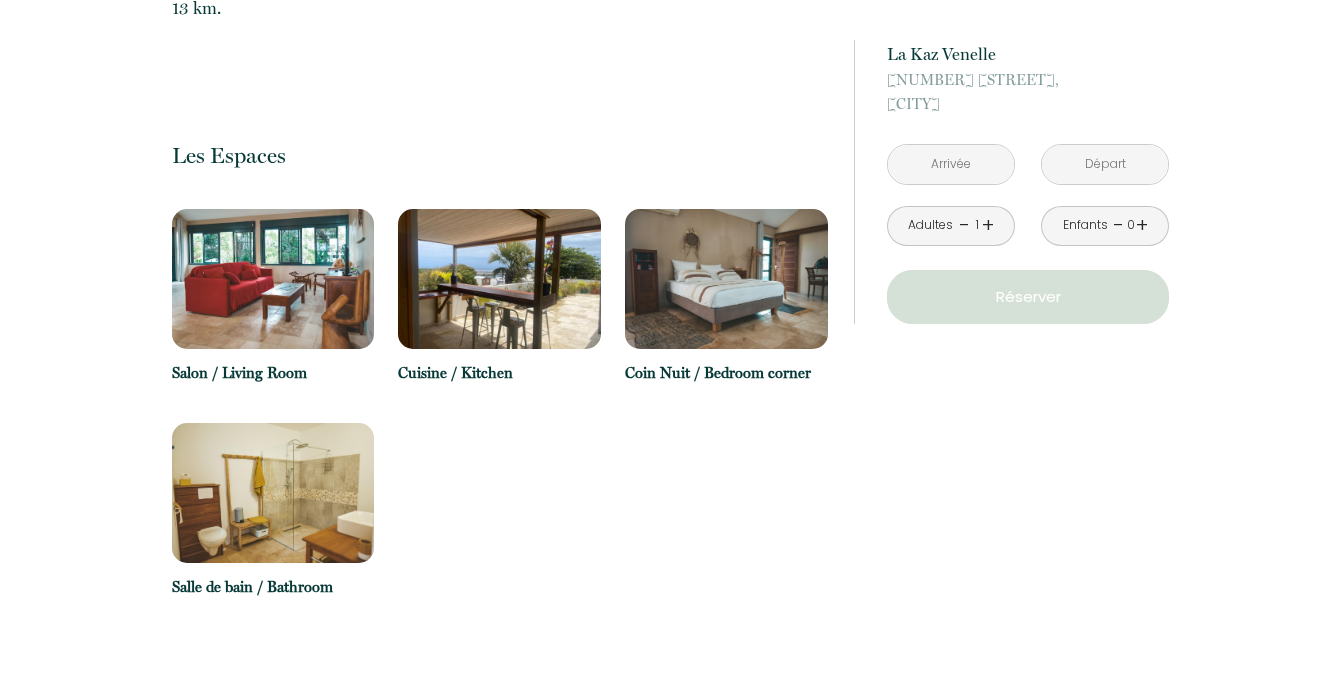 click at bounding box center (273, 279) 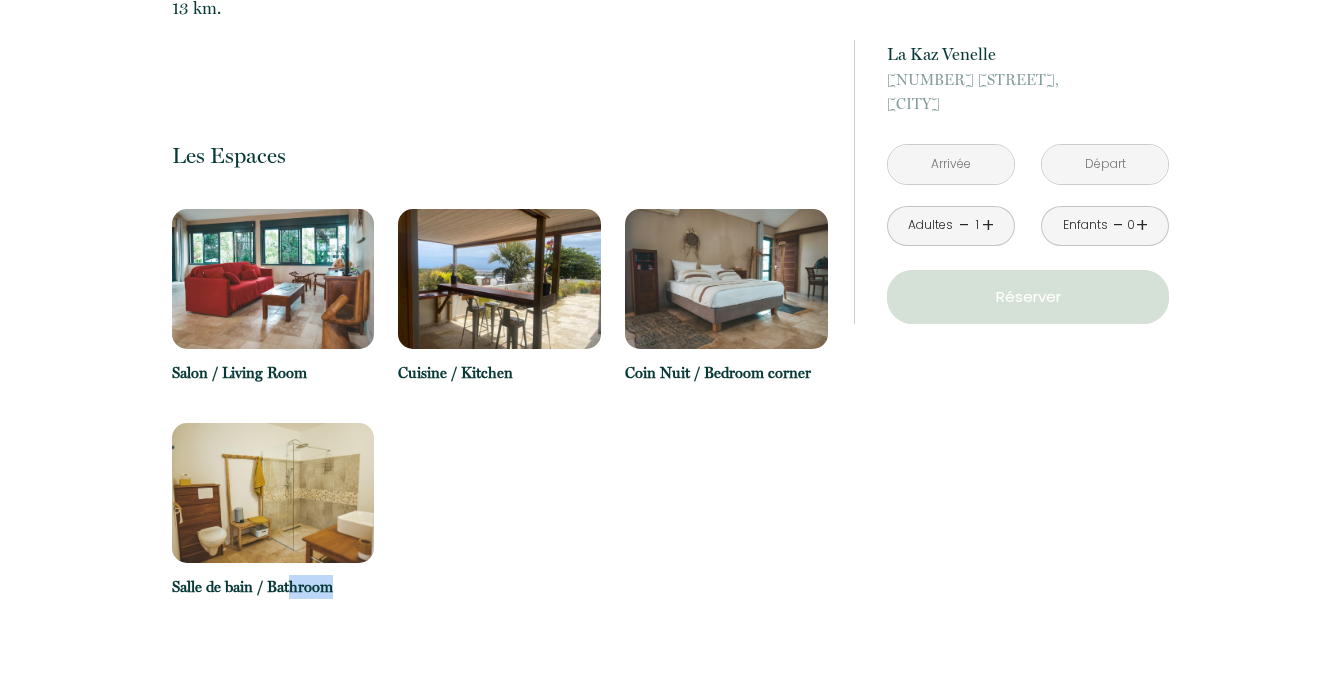 click on "Salle de bain / Bathroom" at bounding box center [273, 530] 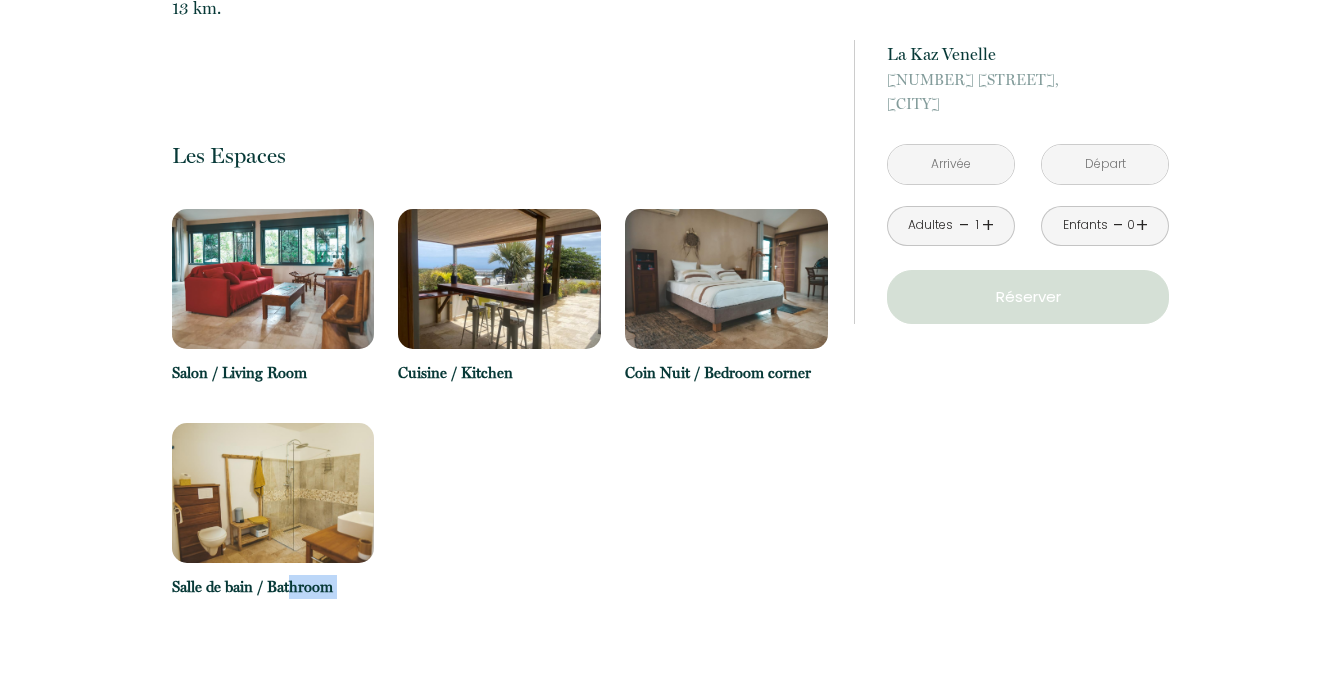 click on "Salle de bain / Bathroom" at bounding box center (273, 530) 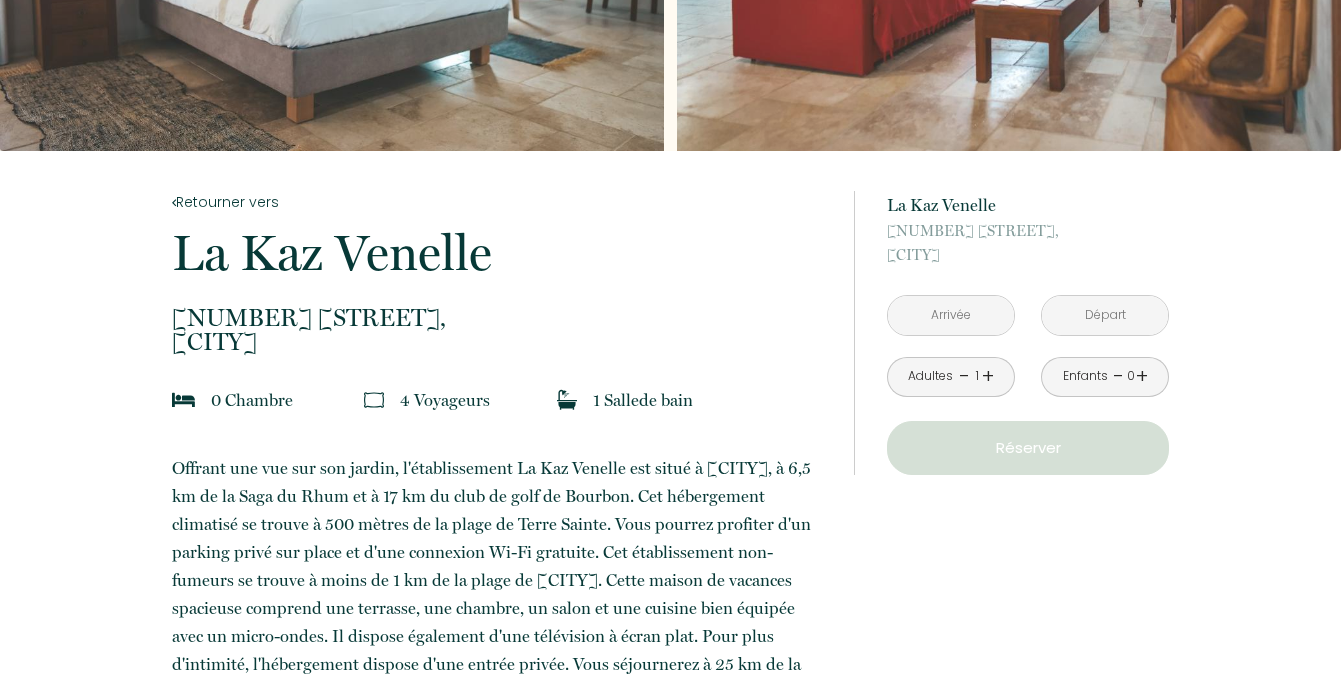 scroll, scrollTop: 0, scrollLeft: 0, axis: both 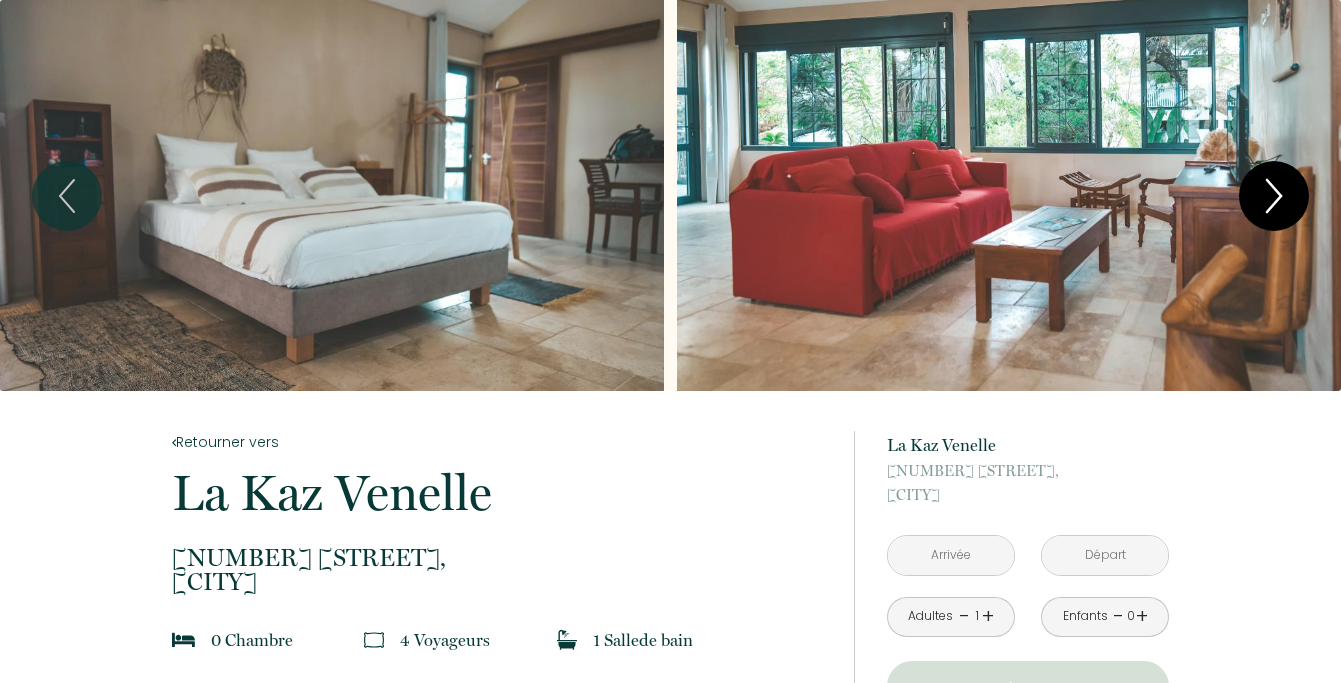 click at bounding box center [1274, 196] 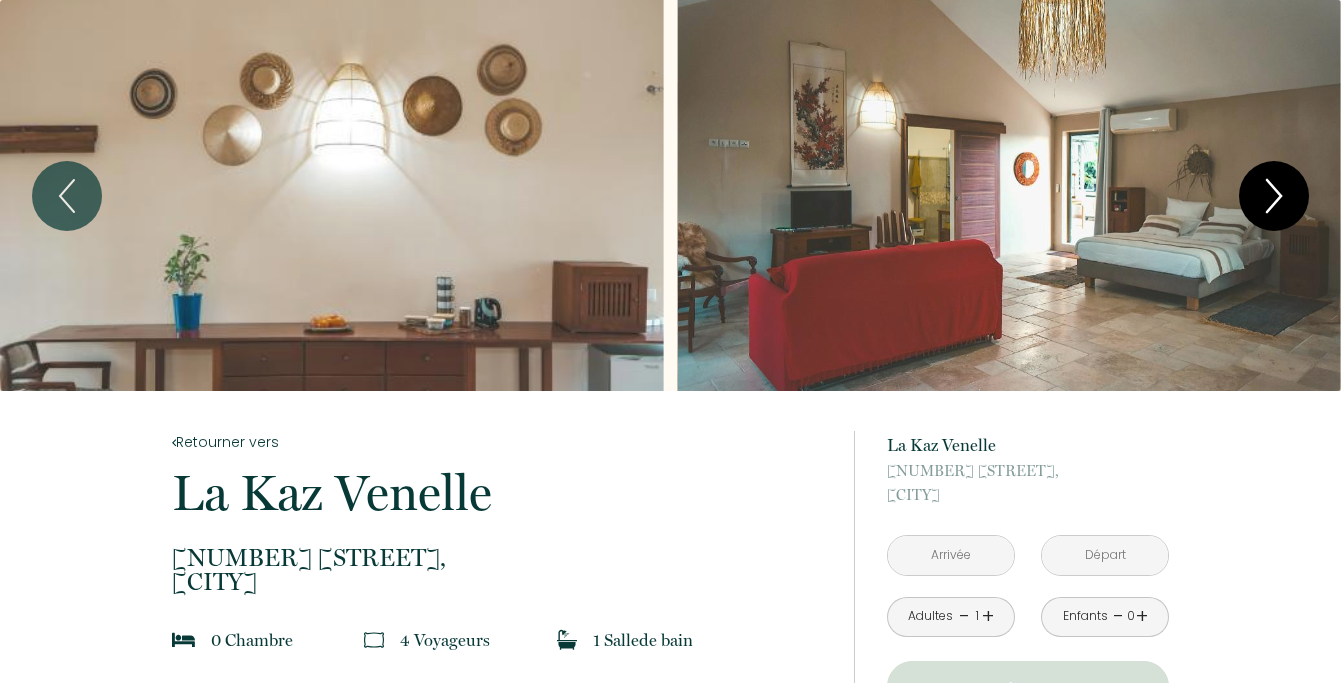 click at bounding box center [1274, 196] 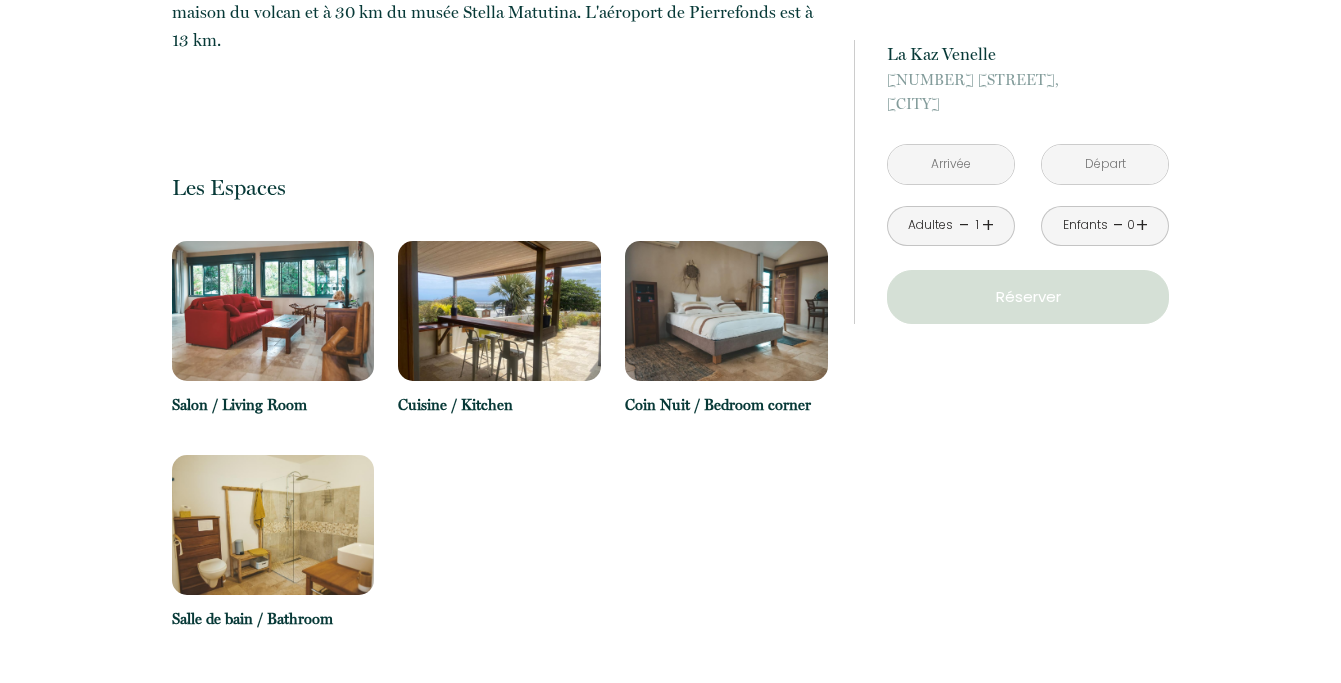 scroll, scrollTop: 939, scrollLeft: 0, axis: vertical 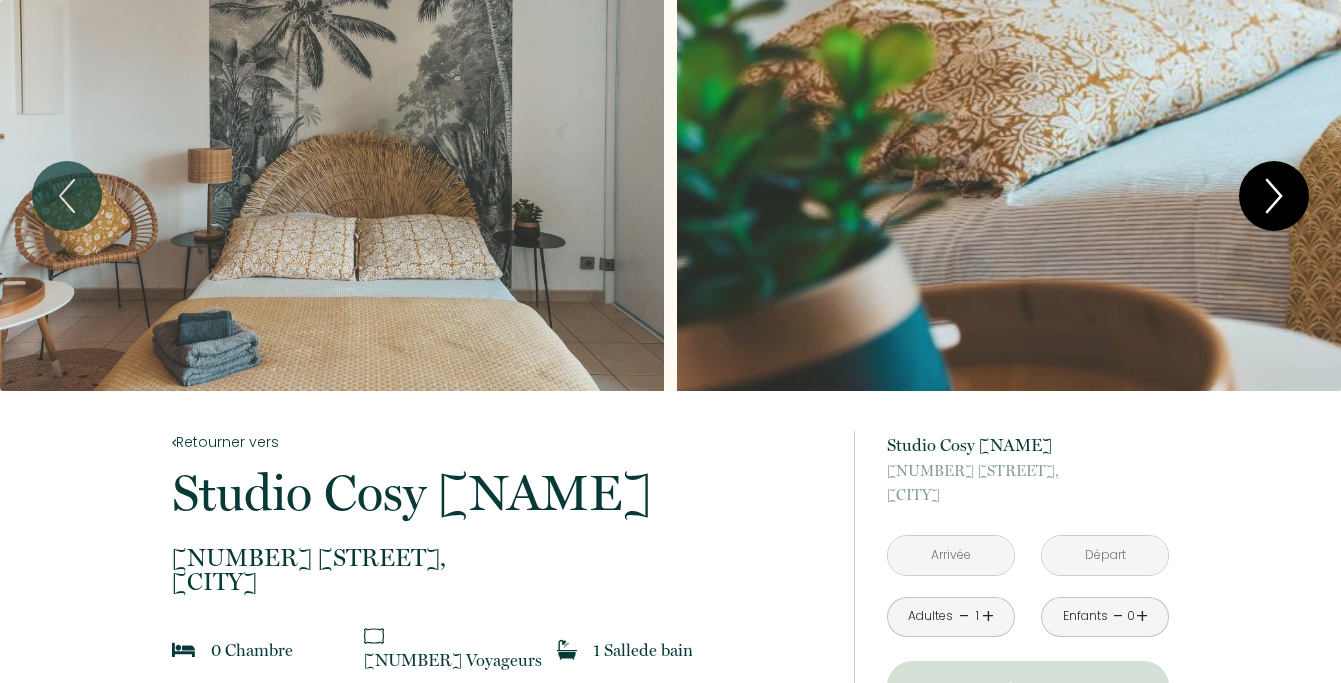 click at bounding box center (1274, 196) 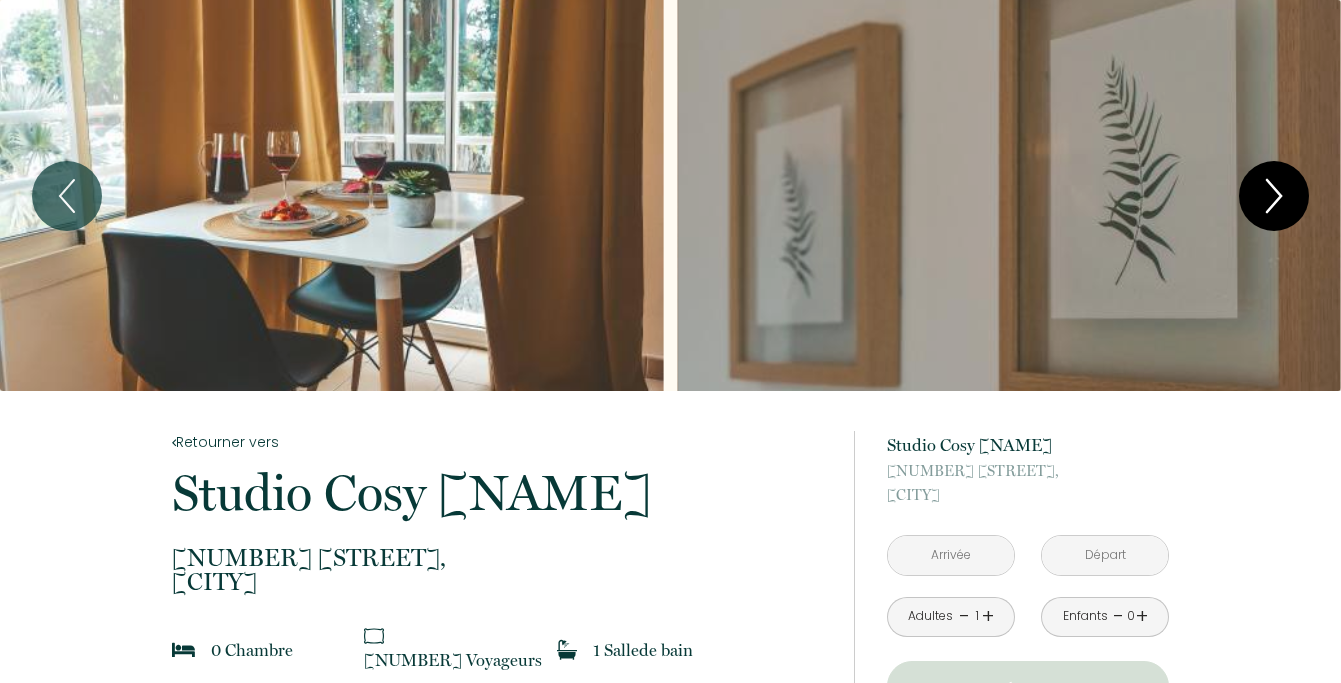 click at bounding box center (1274, 196) 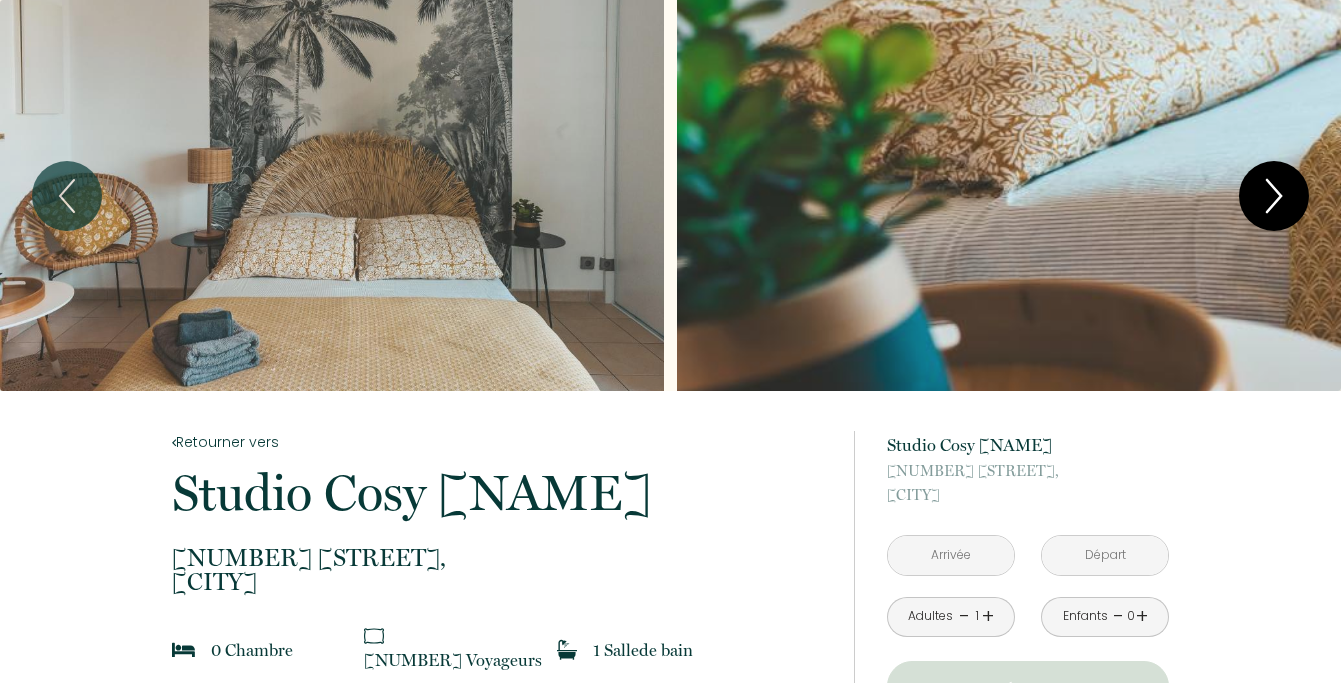 click at bounding box center (1274, 196) 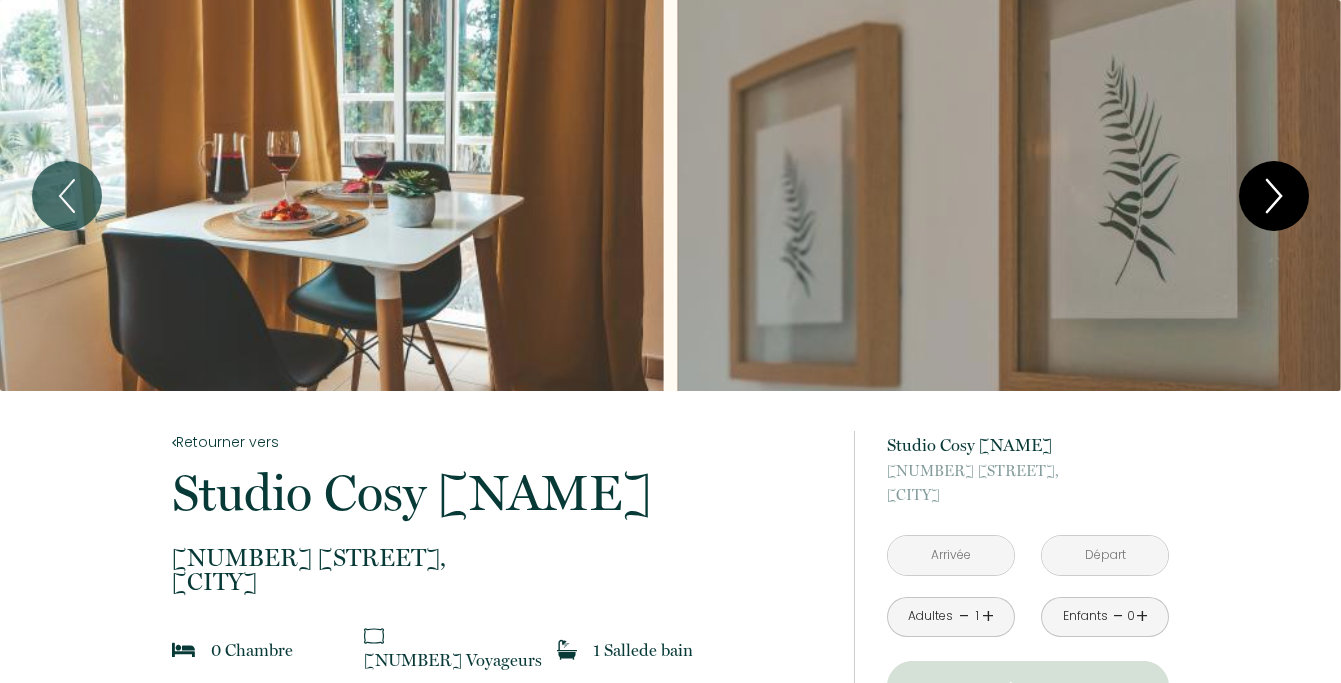 click at bounding box center [1274, 196] 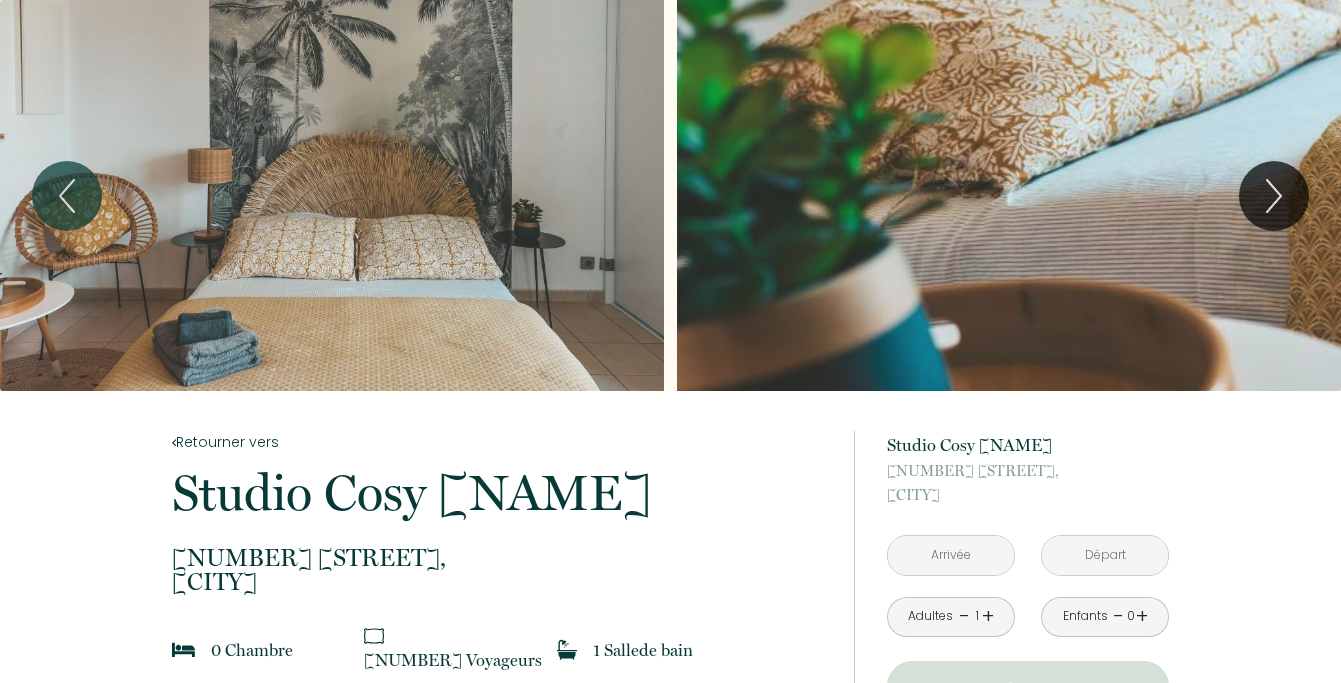 click at bounding box center [951, 555] 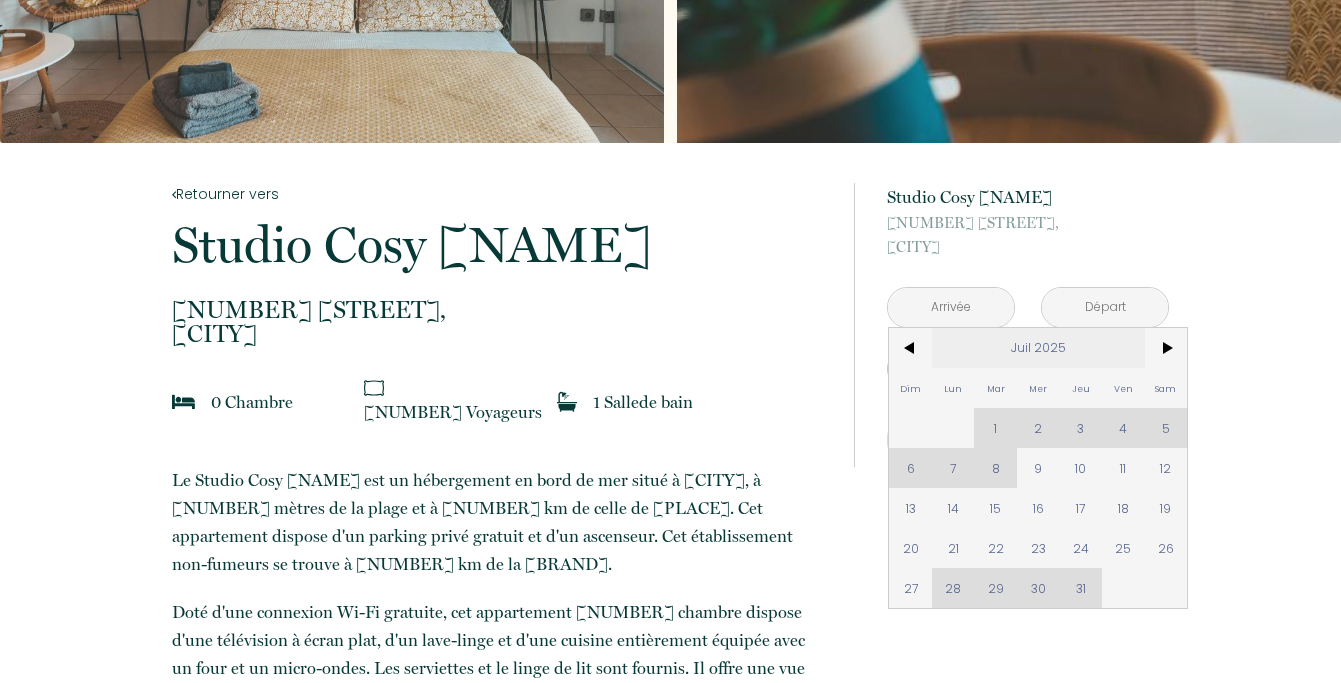 scroll, scrollTop: 250, scrollLeft: 0, axis: vertical 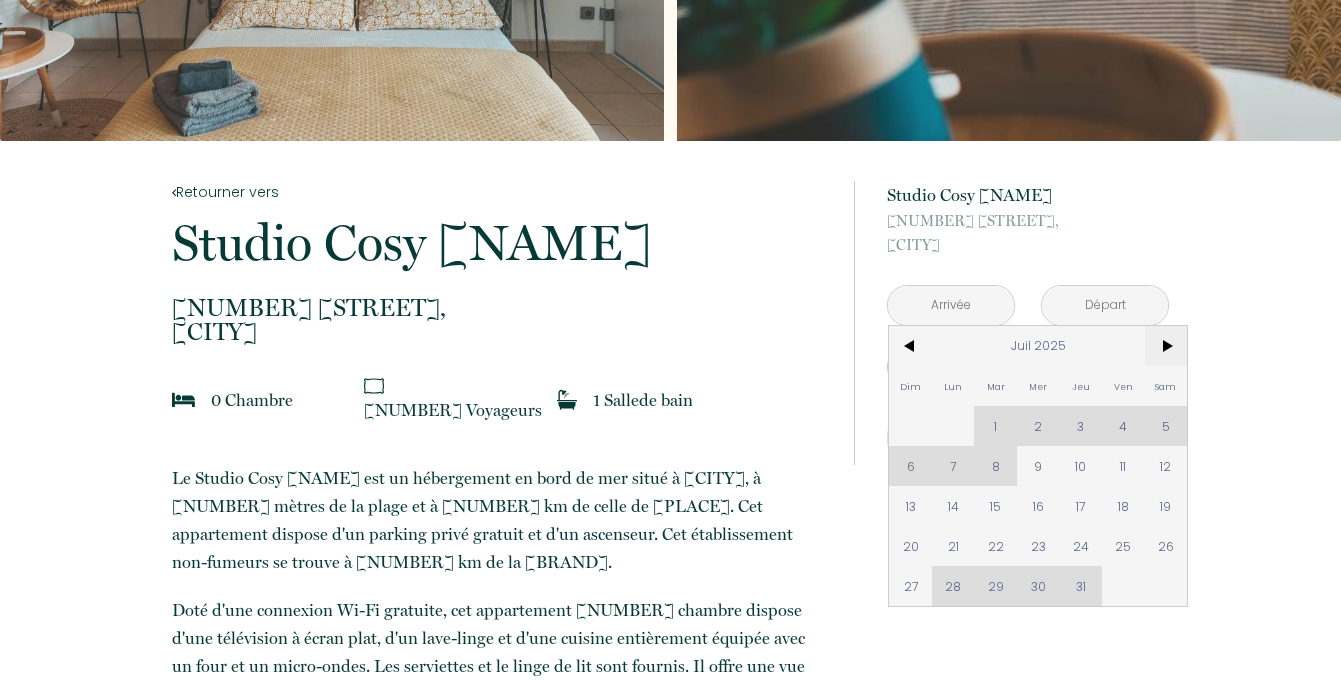 click on ">" at bounding box center [1166, 346] 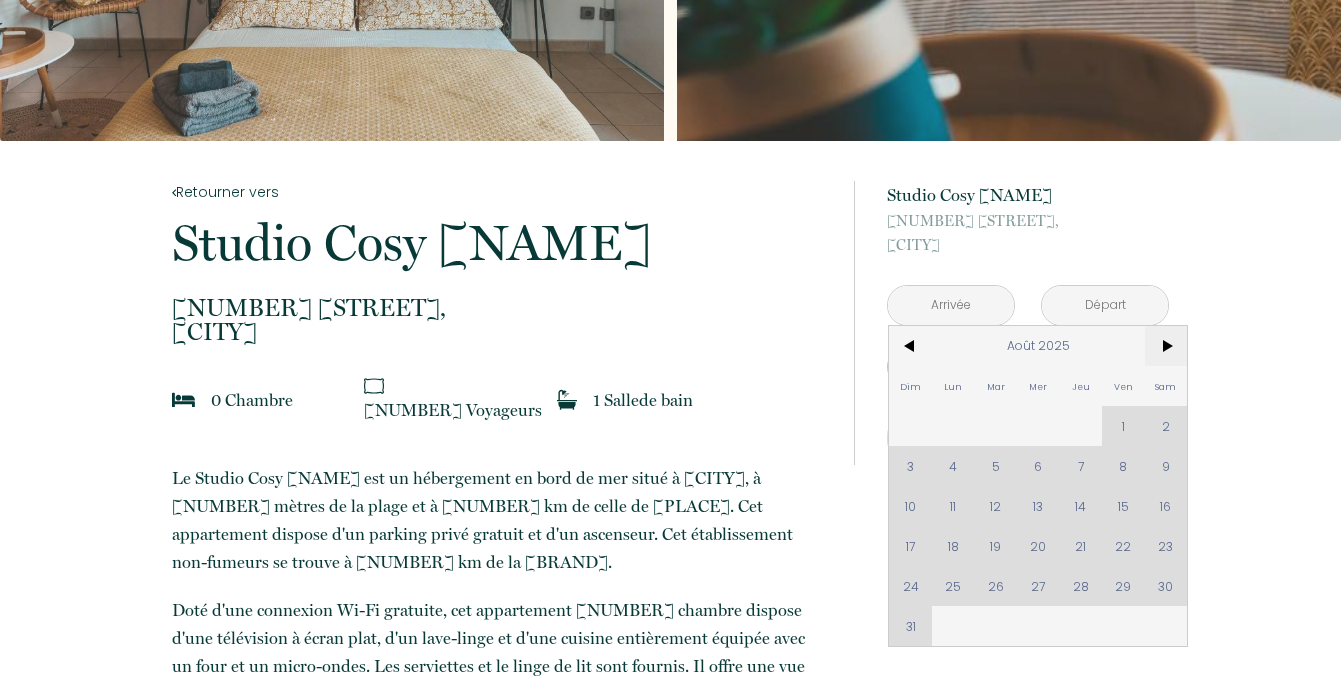 click on ">" at bounding box center (1166, 346) 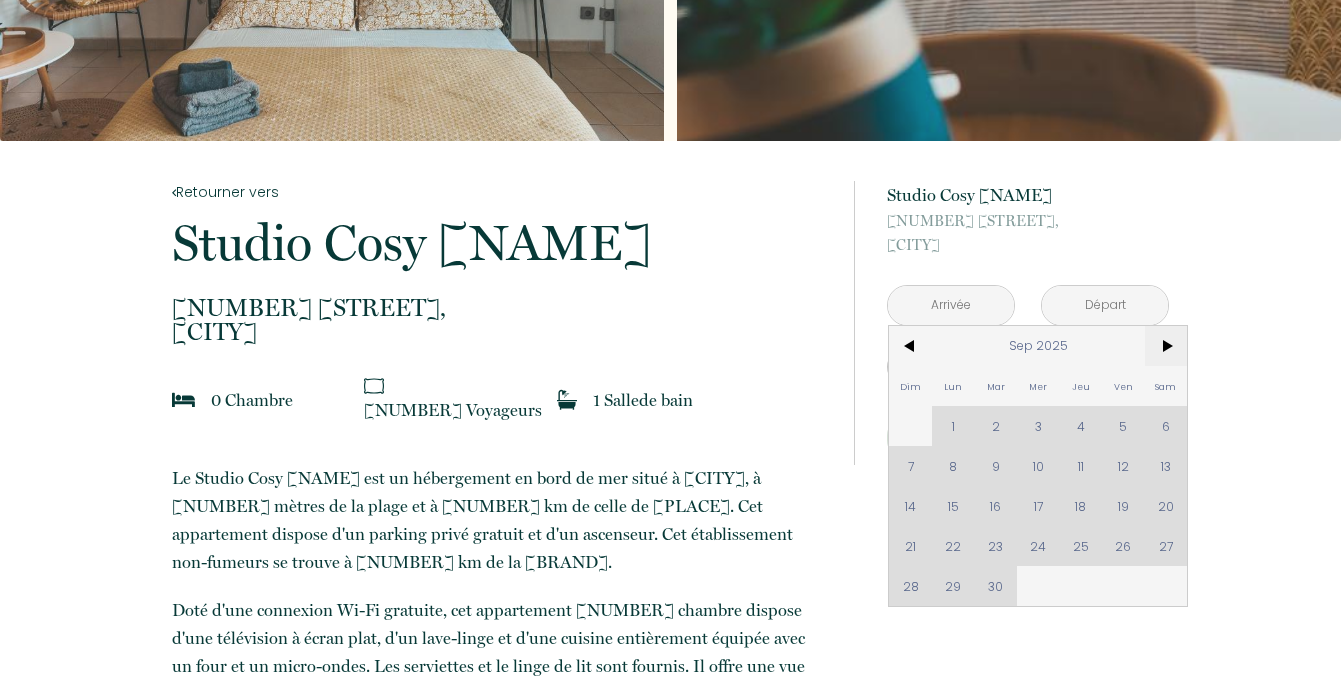 click on ">" at bounding box center [1166, 346] 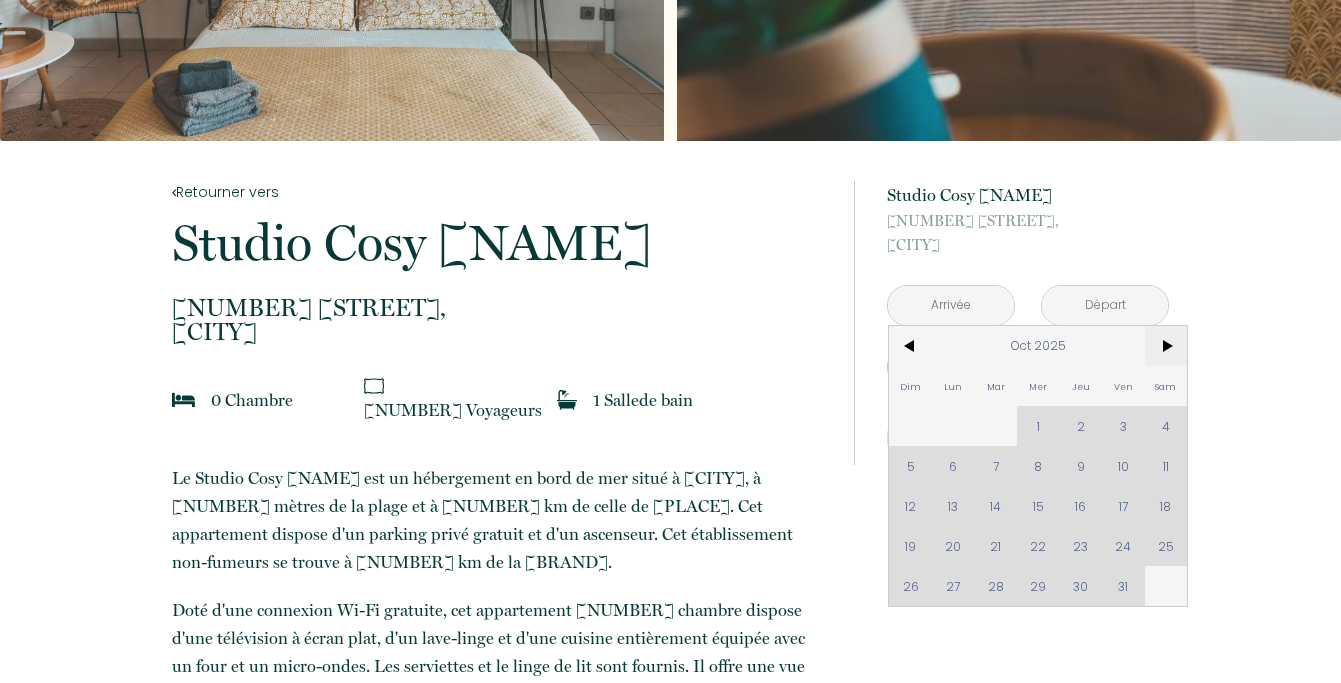 click on ">" at bounding box center (1166, 346) 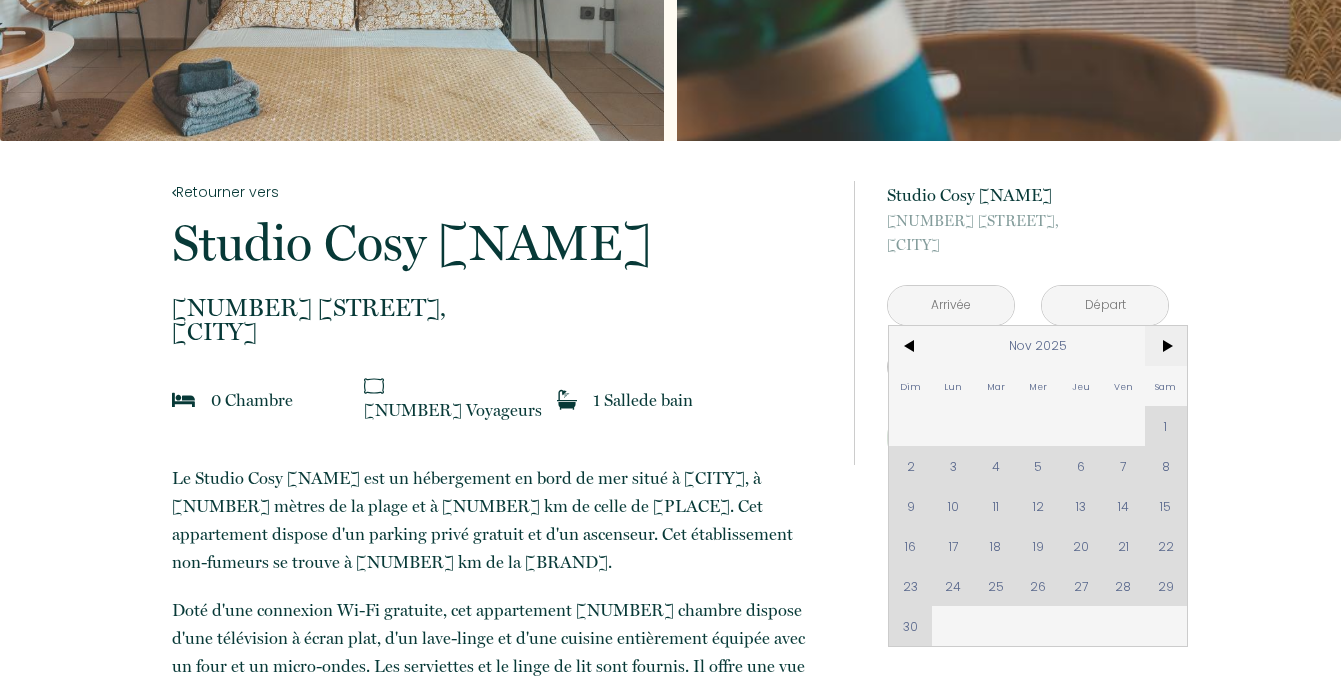 click on ">" at bounding box center [1166, 346] 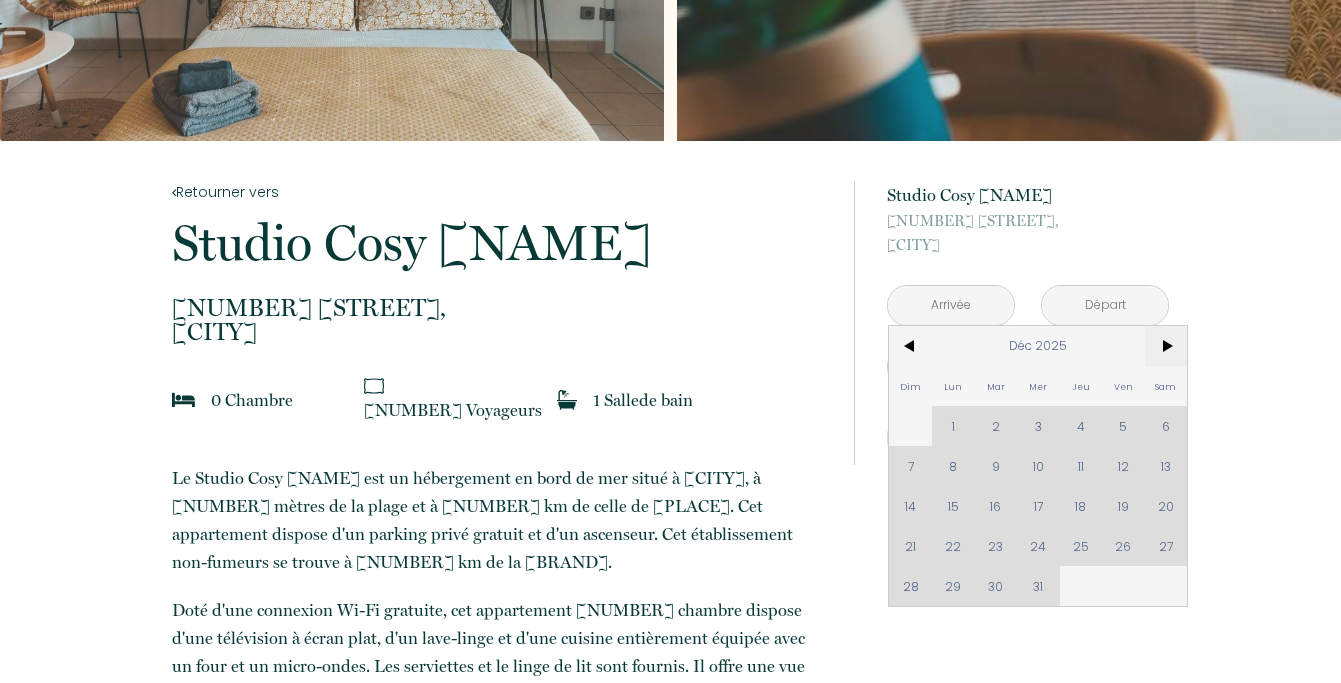 click on ">" at bounding box center [1166, 346] 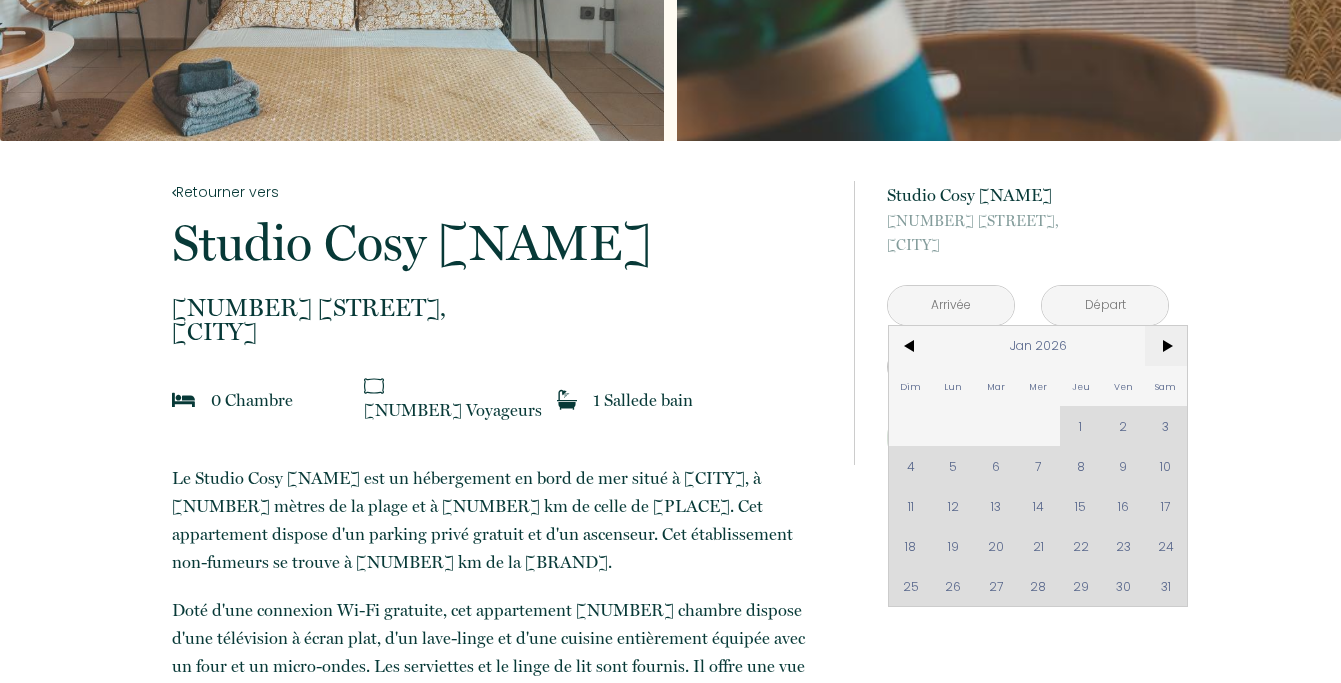 click on ">" at bounding box center (1166, 346) 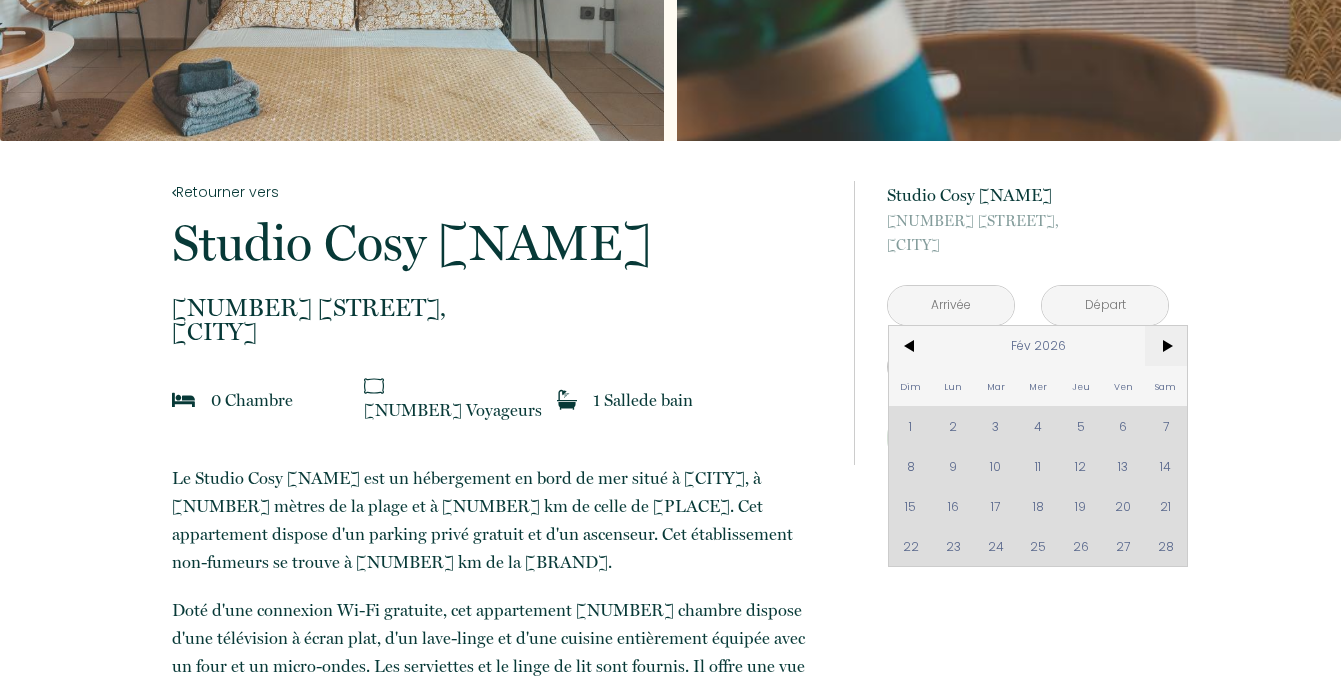 click on ">" at bounding box center [1166, 346] 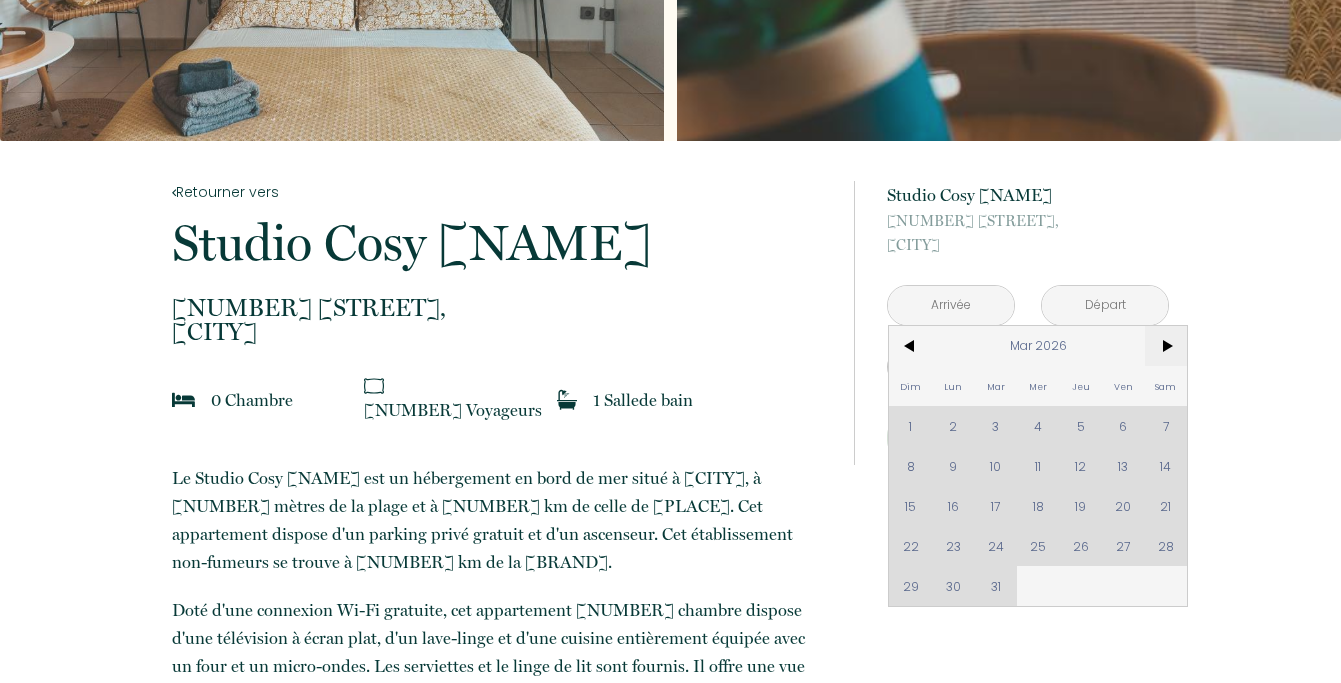 click on ">" at bounding box center (1166, 346) 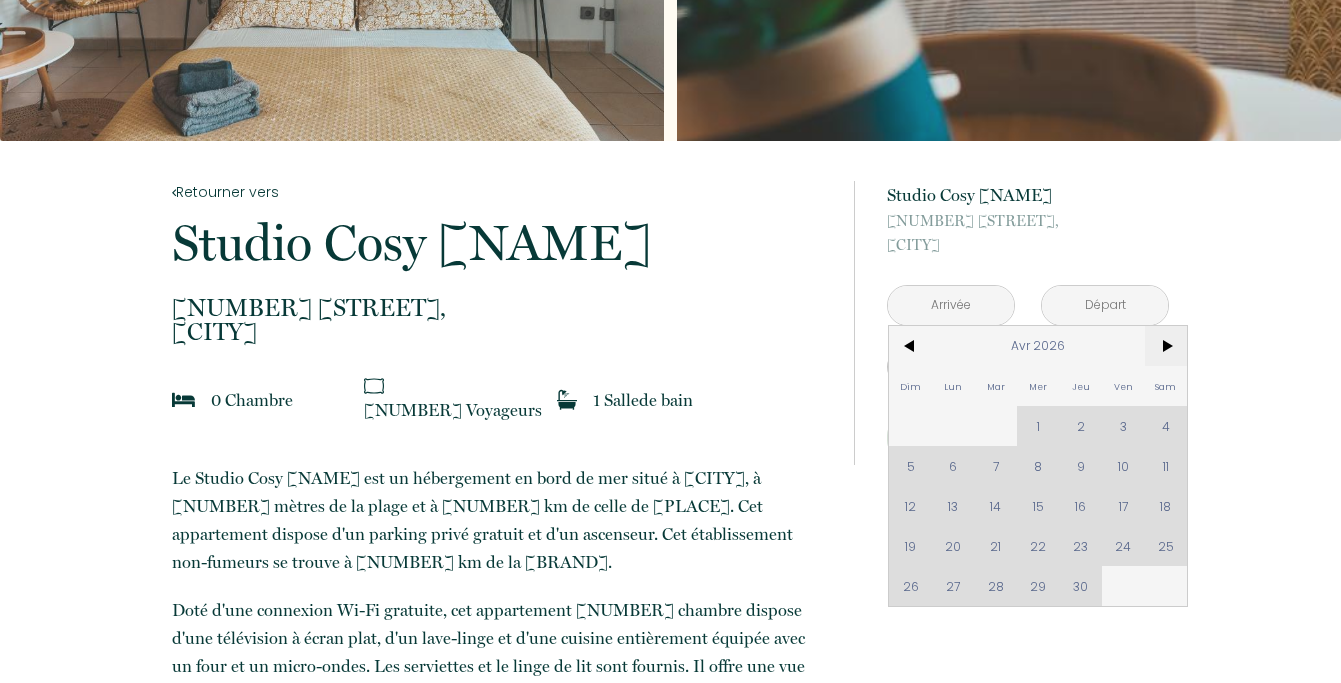 click on ">" at bounding box center (1166, 346) 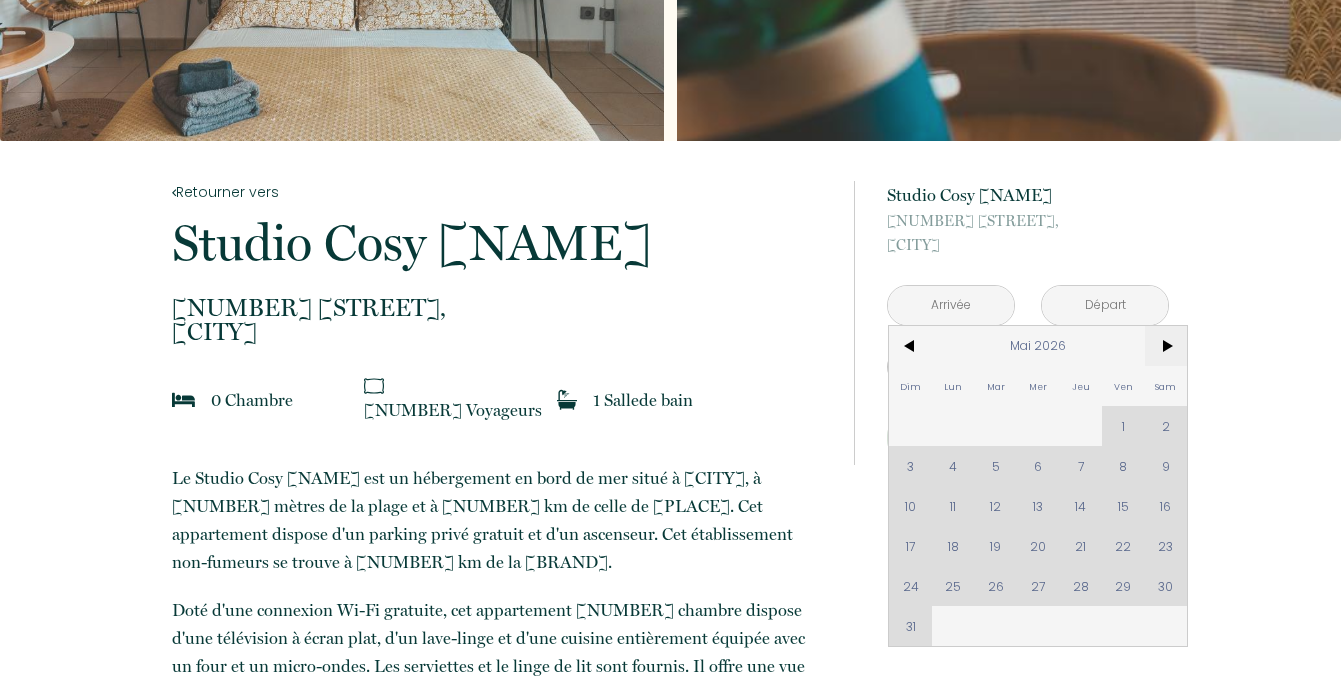 click on ">" at bounding box center [1166, 346] 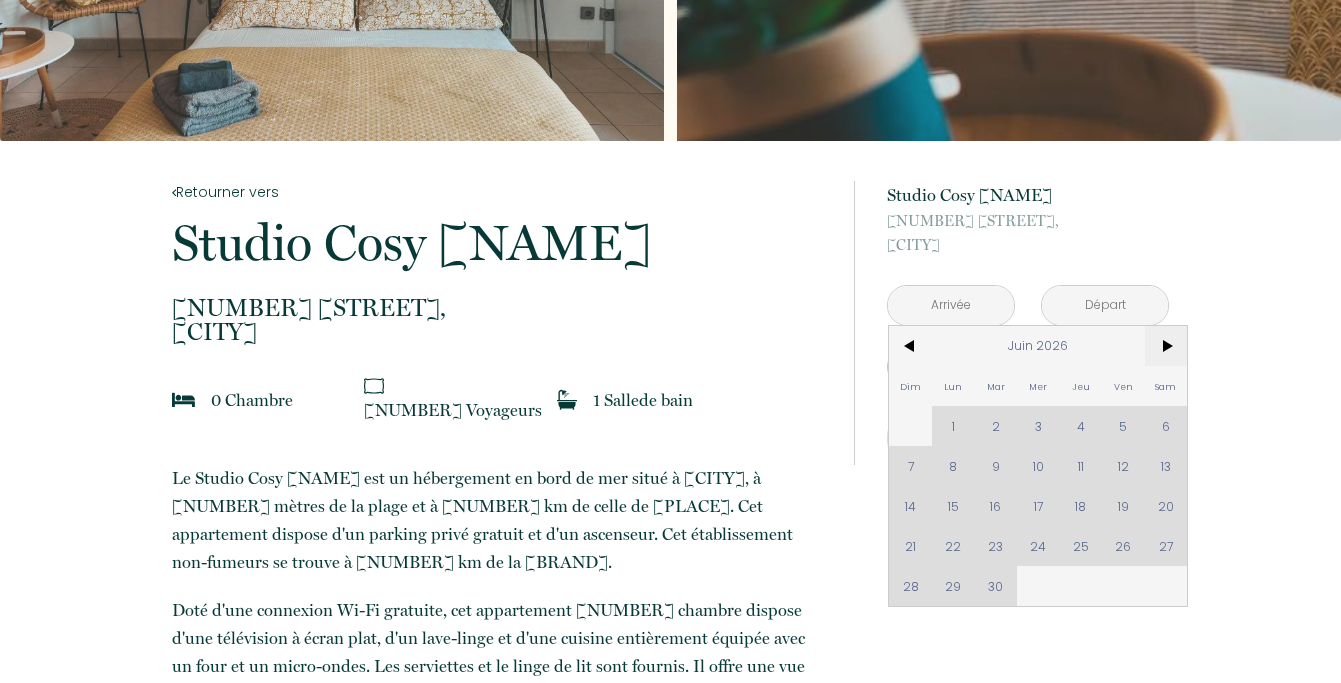 click on ">" at bounding box center (1166, 346) 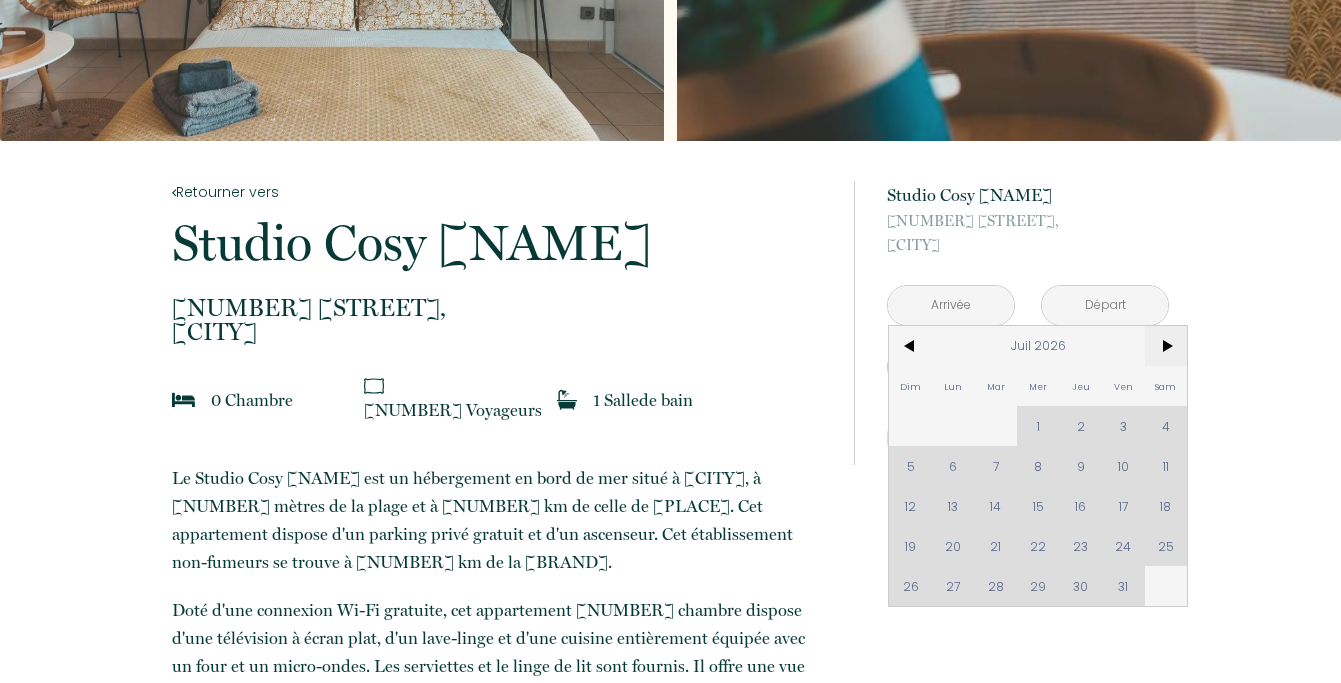 click on ">" at bounding box center (1166, 346) 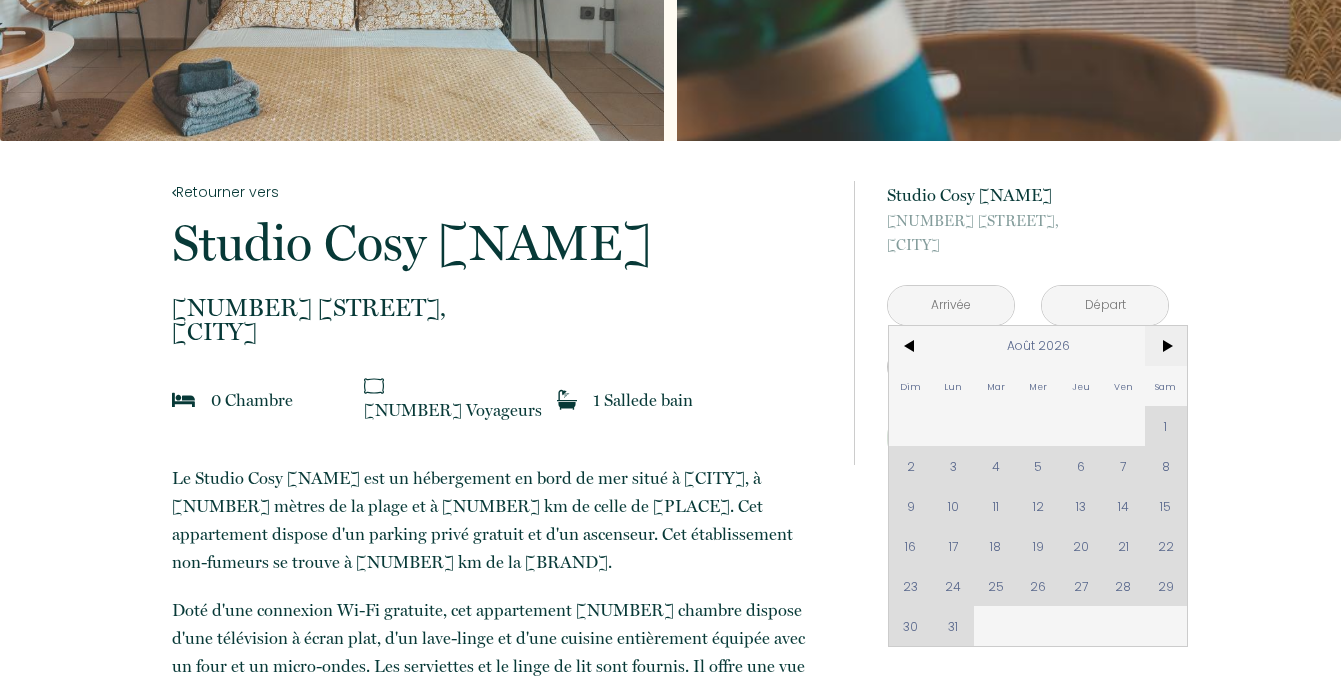 click on ">" at bounding box center [1166, 346] 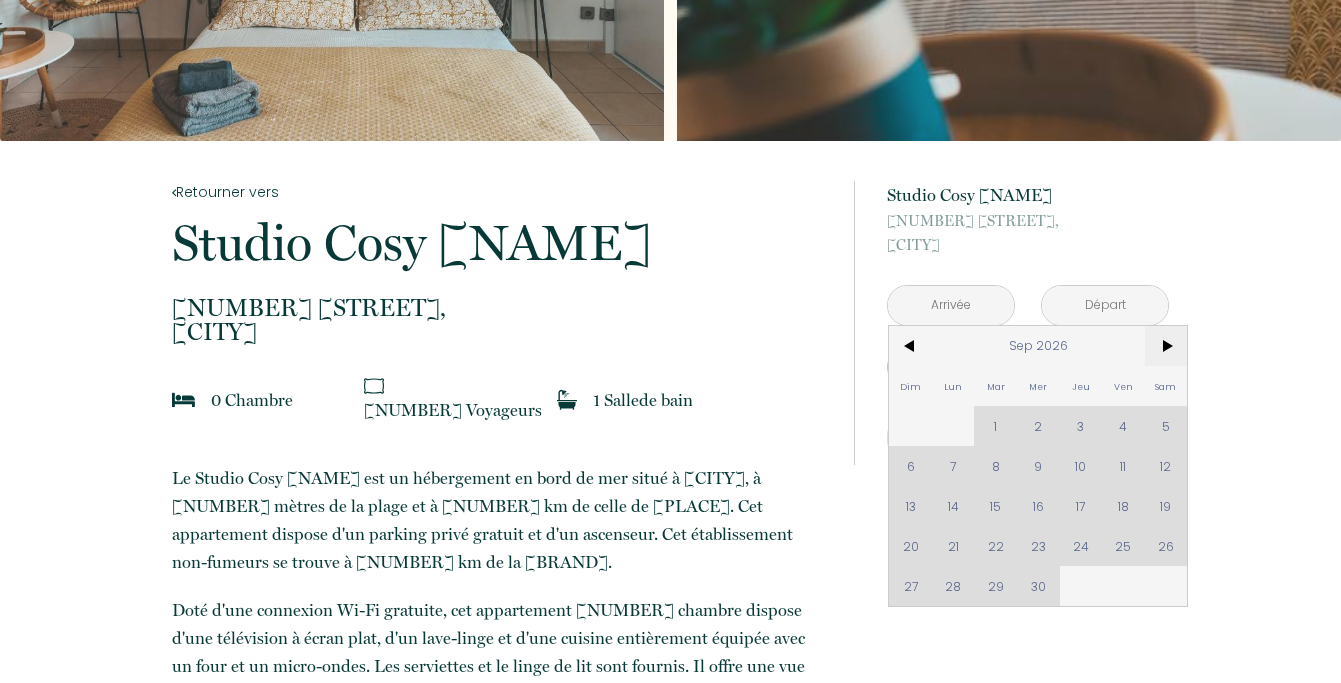 click on ">" at bounding box center [1166, 346] 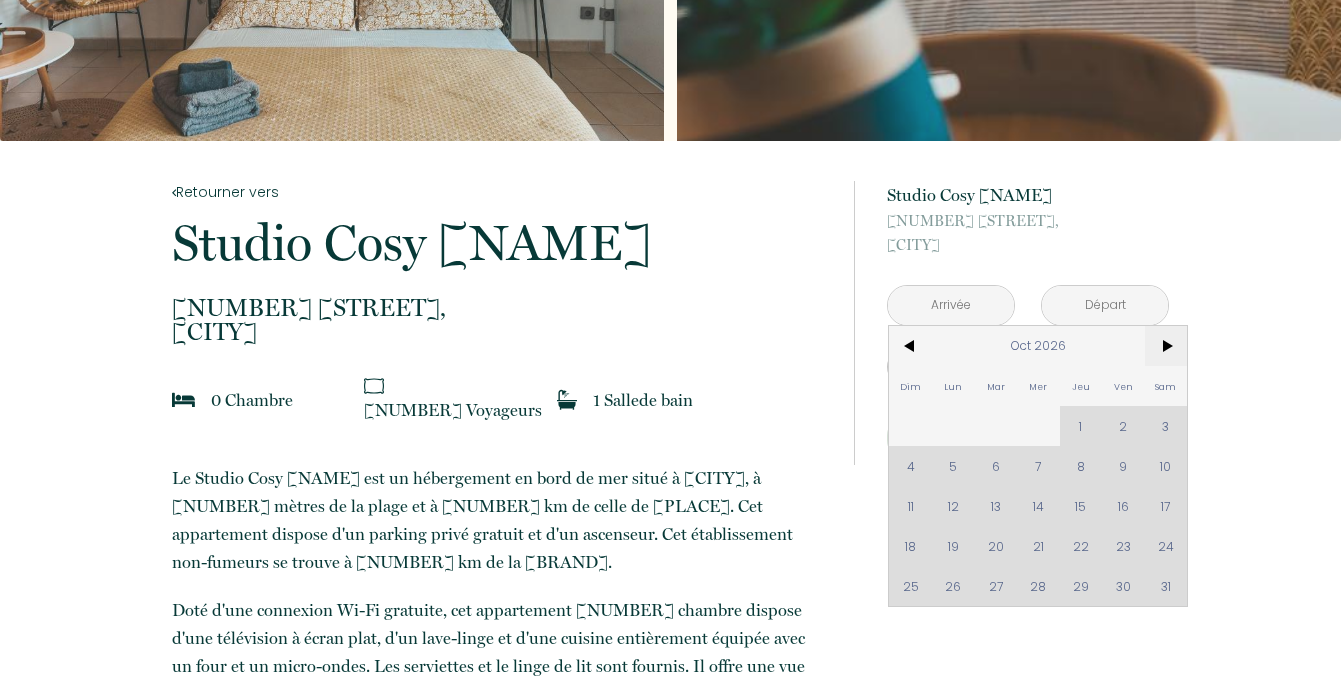 click on ">" at bounding box center (1166, 346) 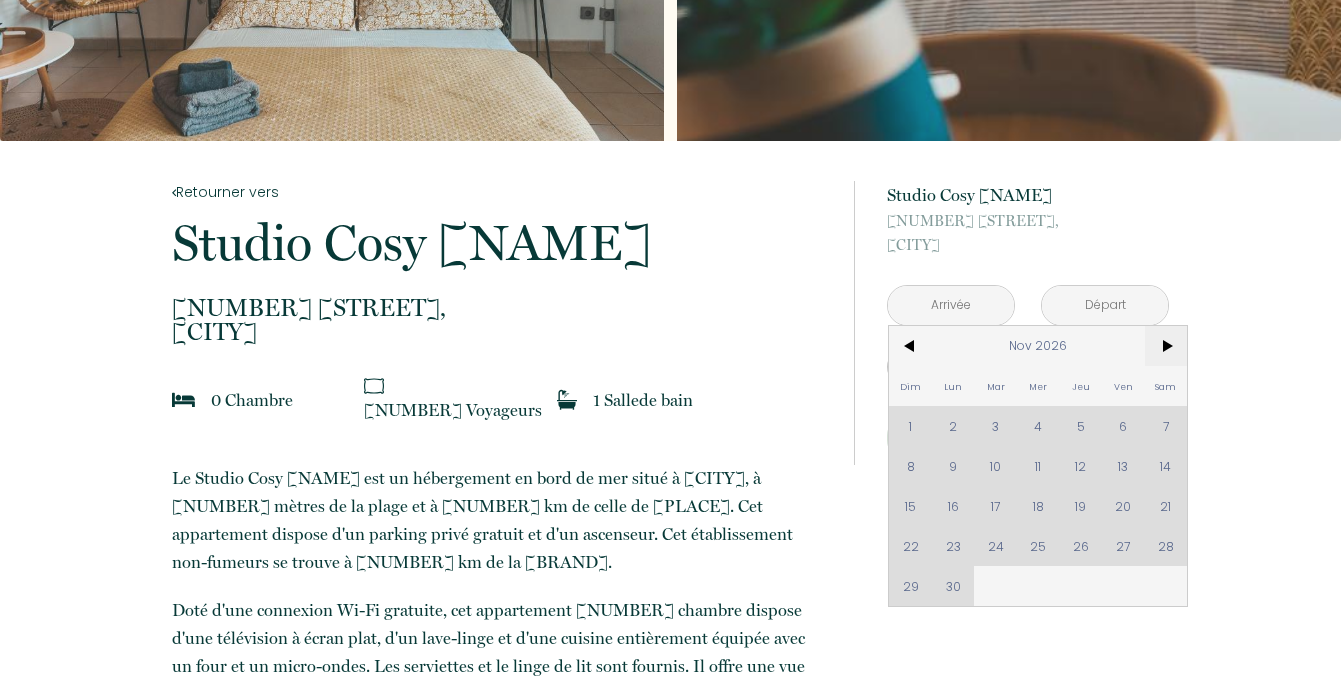 click on ">" at bounding box center [1166, 346] 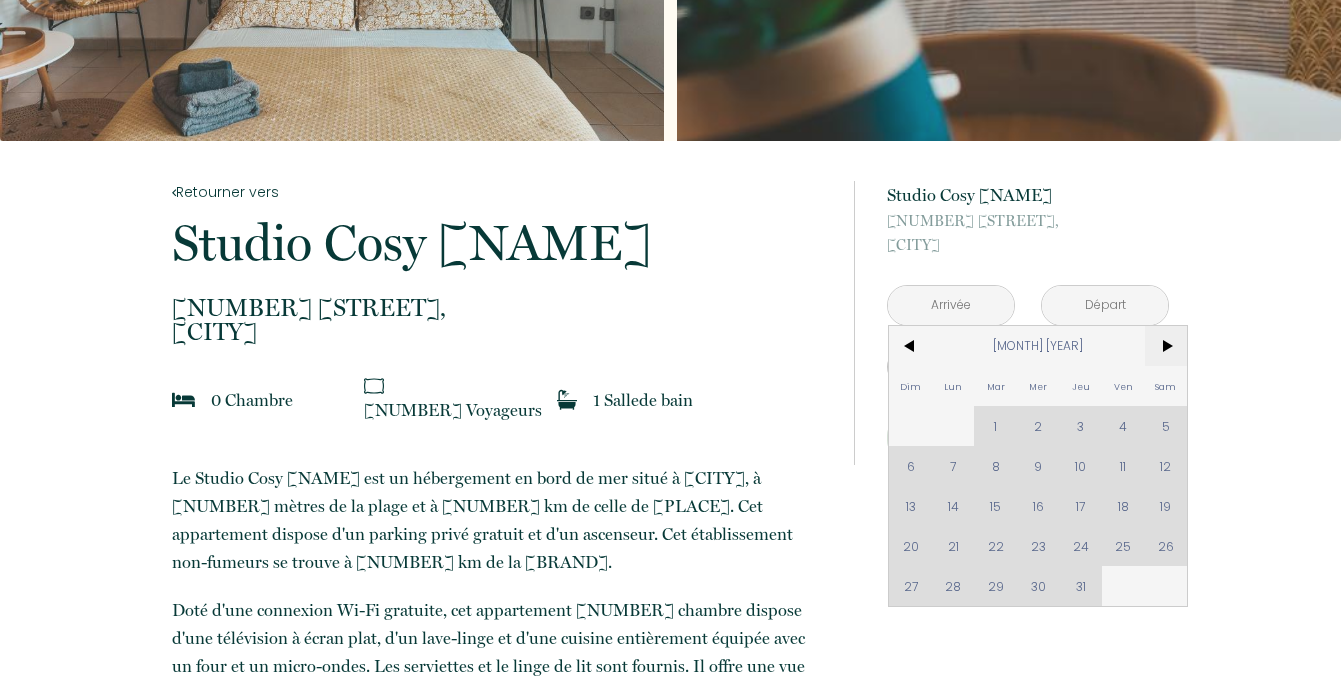 click on ">" at bounding box center (1166, 346) 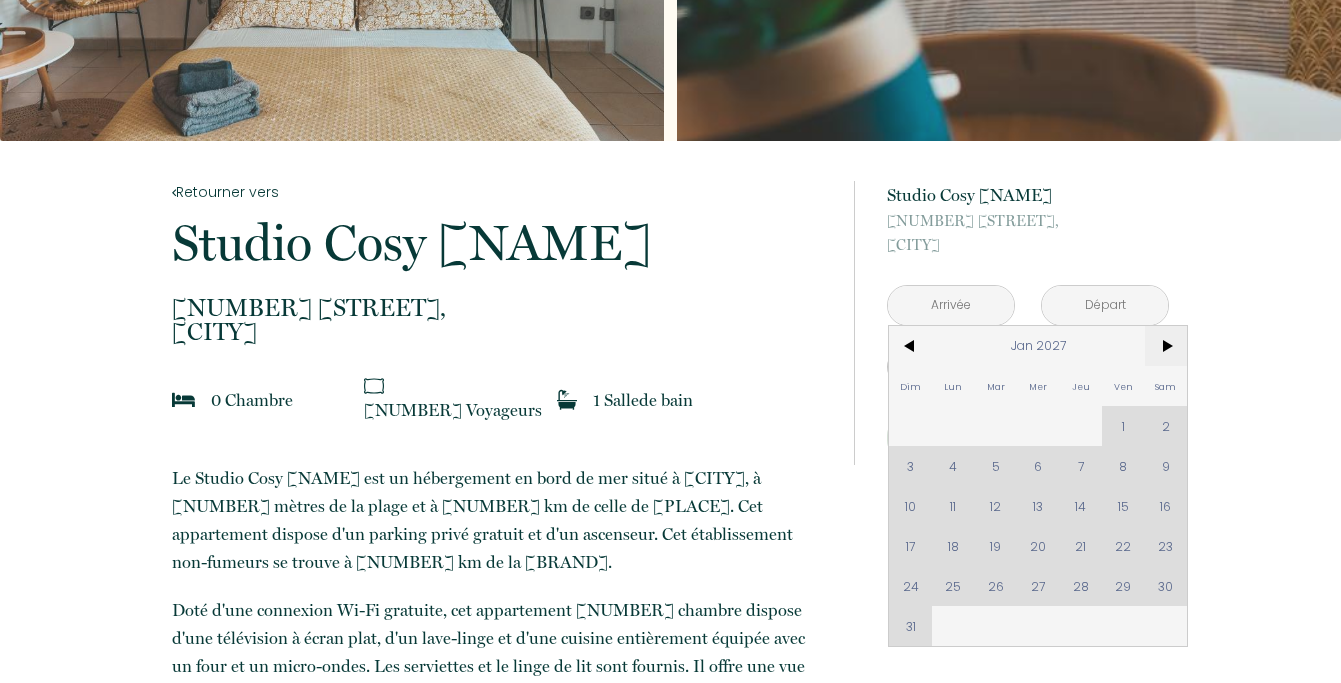 click on ">" at bounding box center (1166, 346) 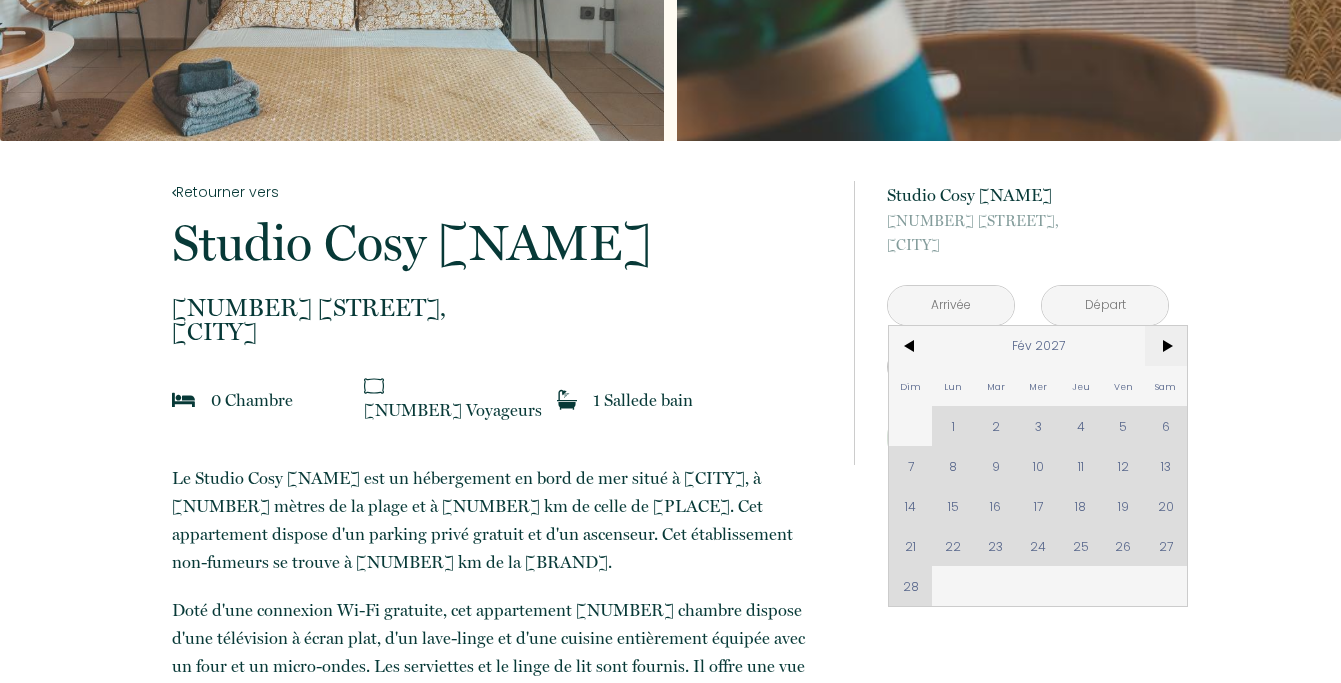 click on ">" at bounding box center (1166, 346) 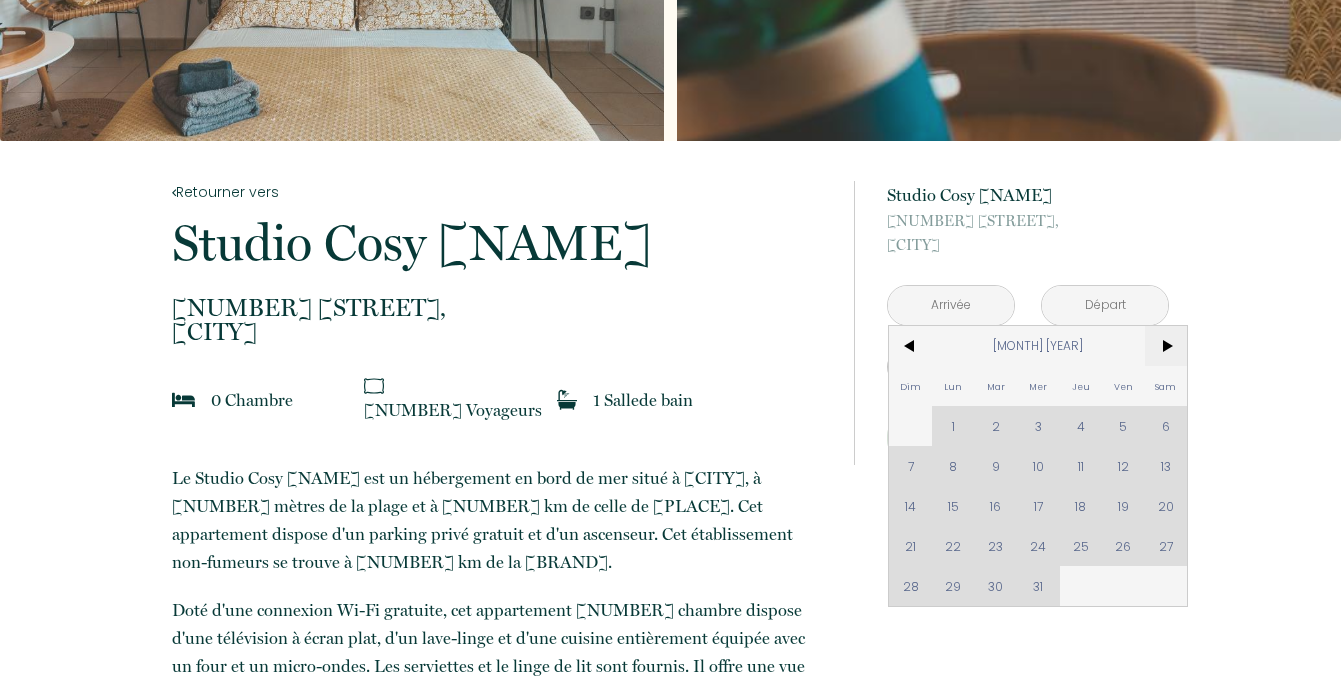 click on ">" at bounding box center (1166, 346) 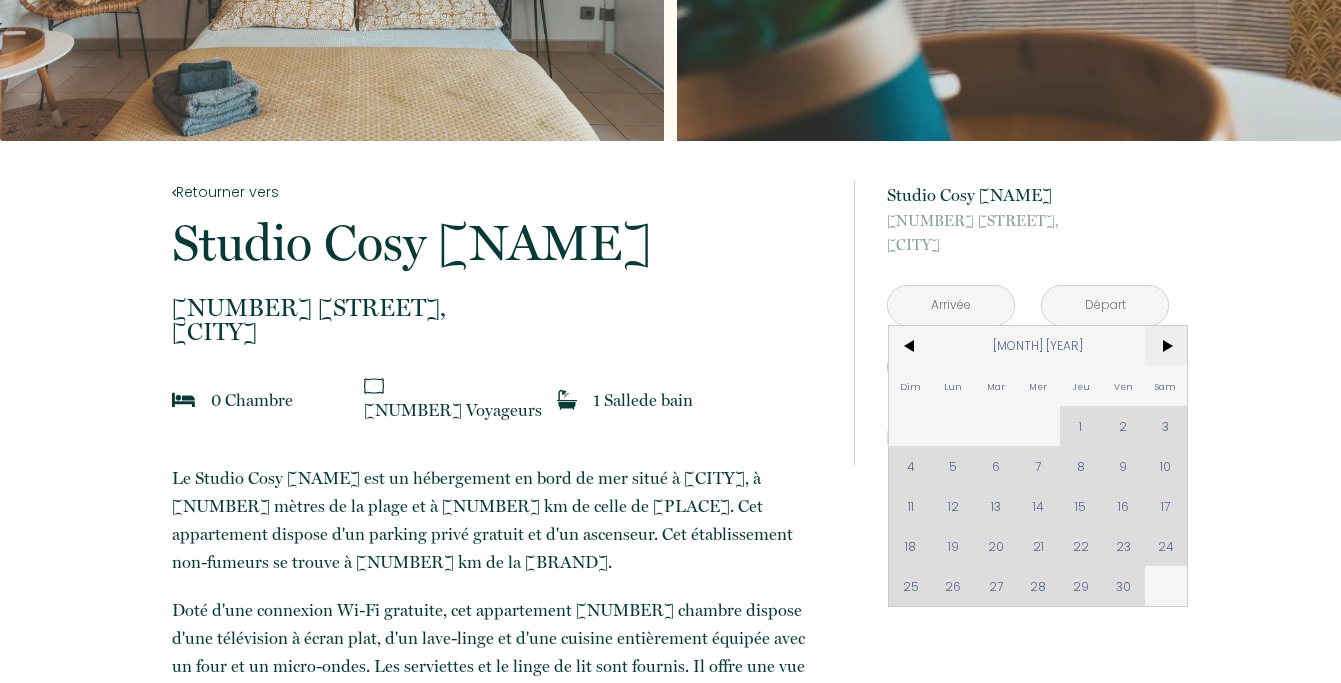 click on ">" at bounding box center (1166, 346) 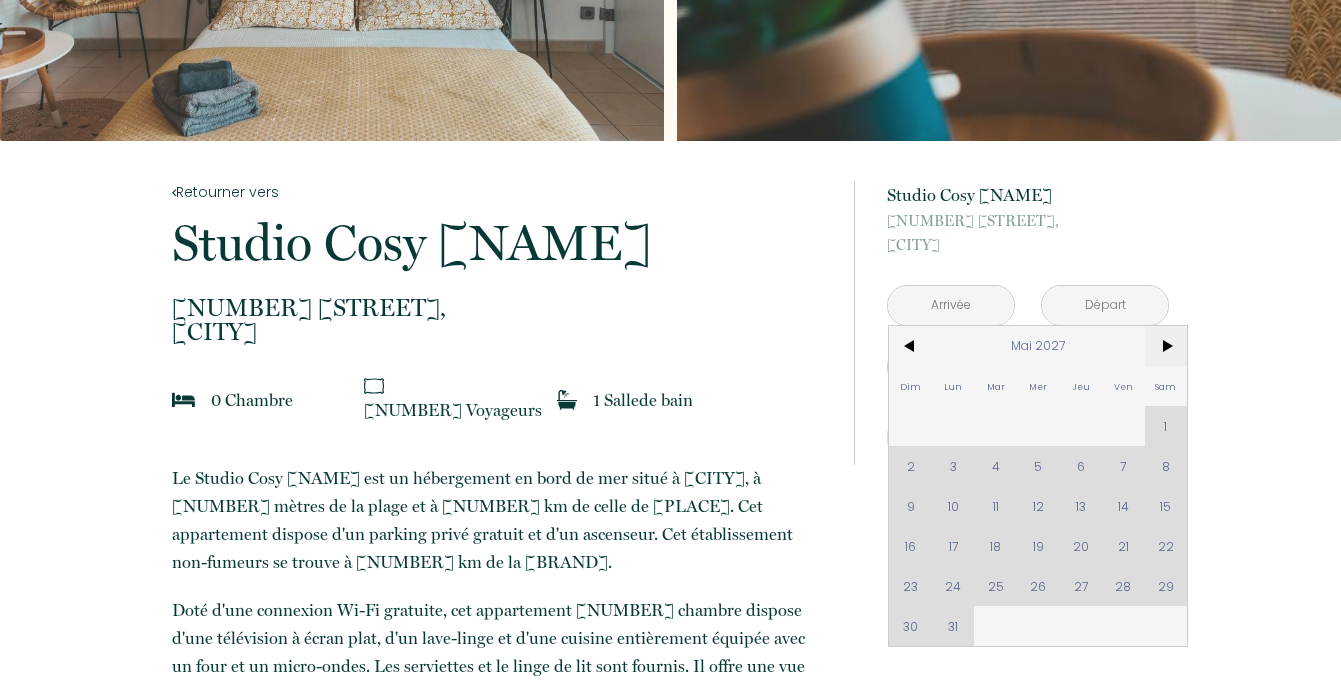 click on ">" at bounding box center (1166, 346) 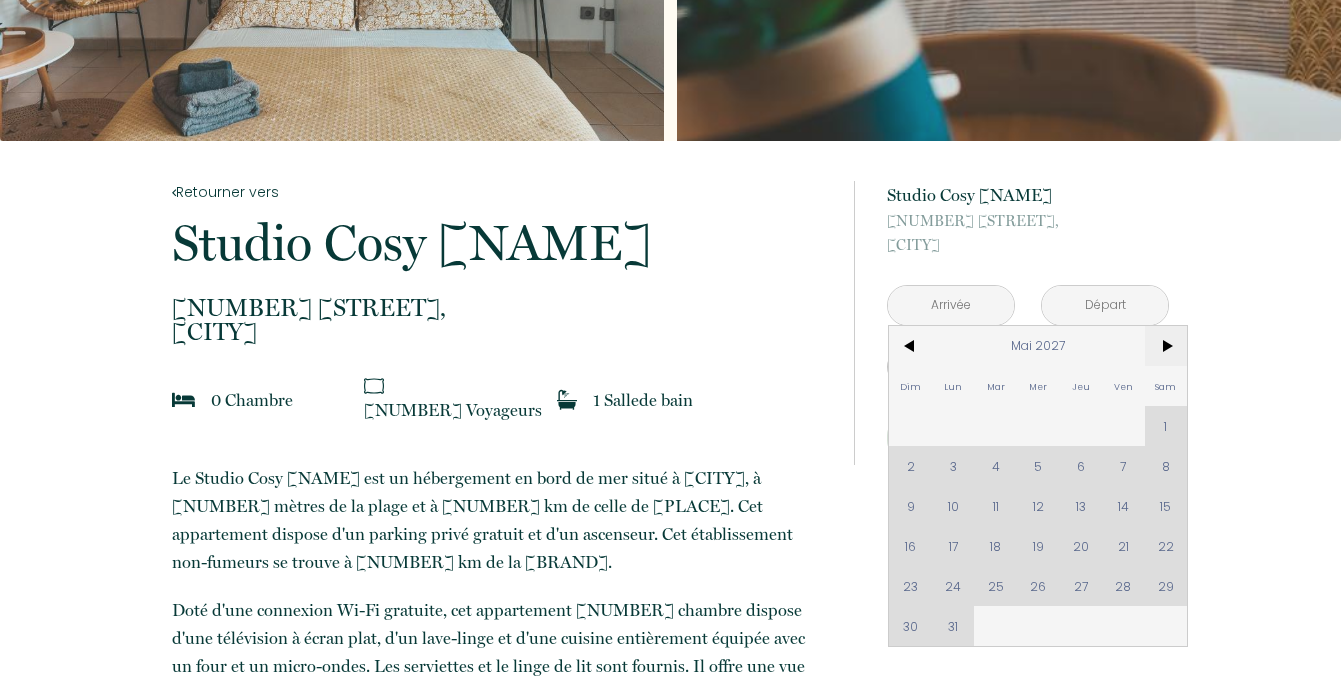 click on ">" at bounding box center (1166, 346) 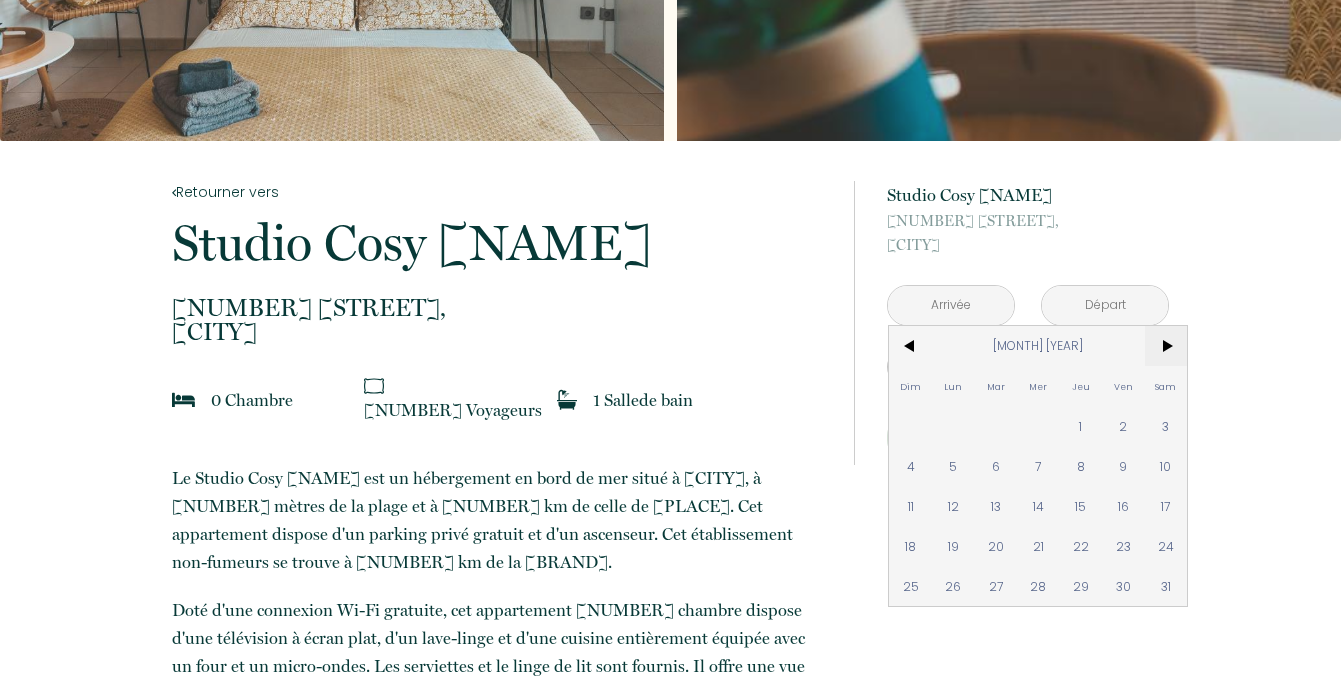 click on ">" at bounding box center (1166, 346) 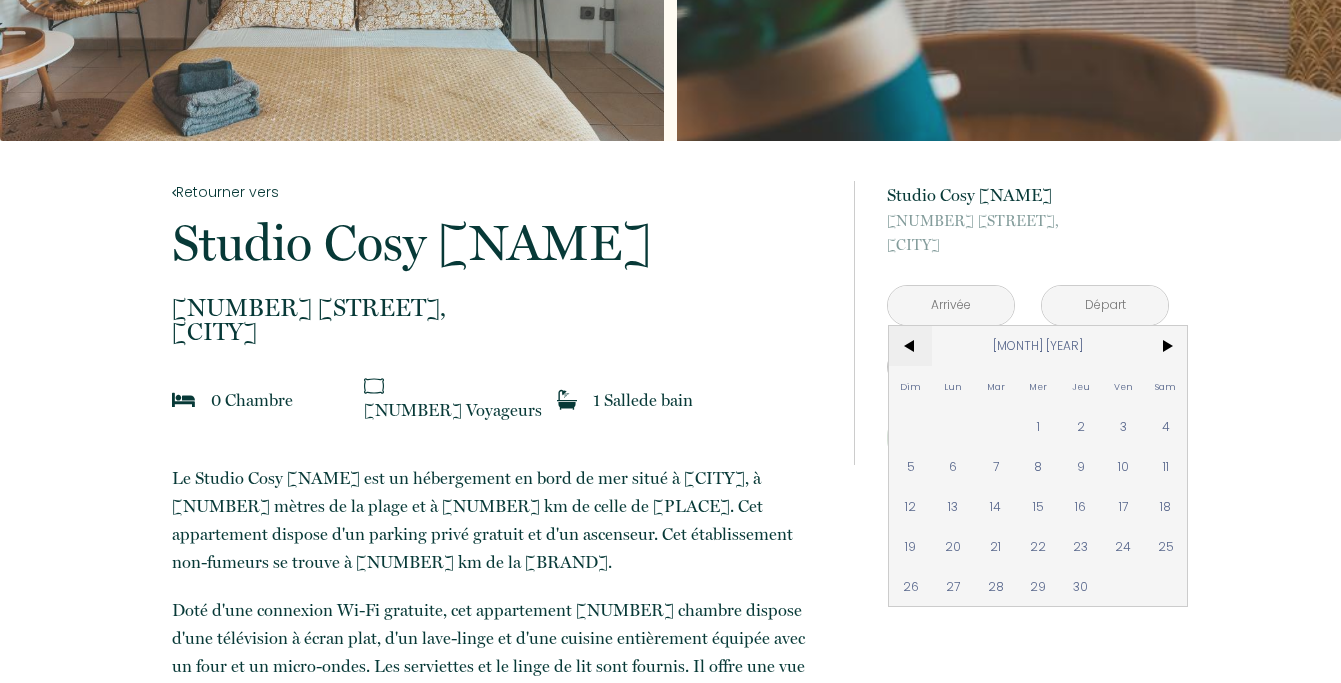 click on "<" at bounding box center (910, 346) 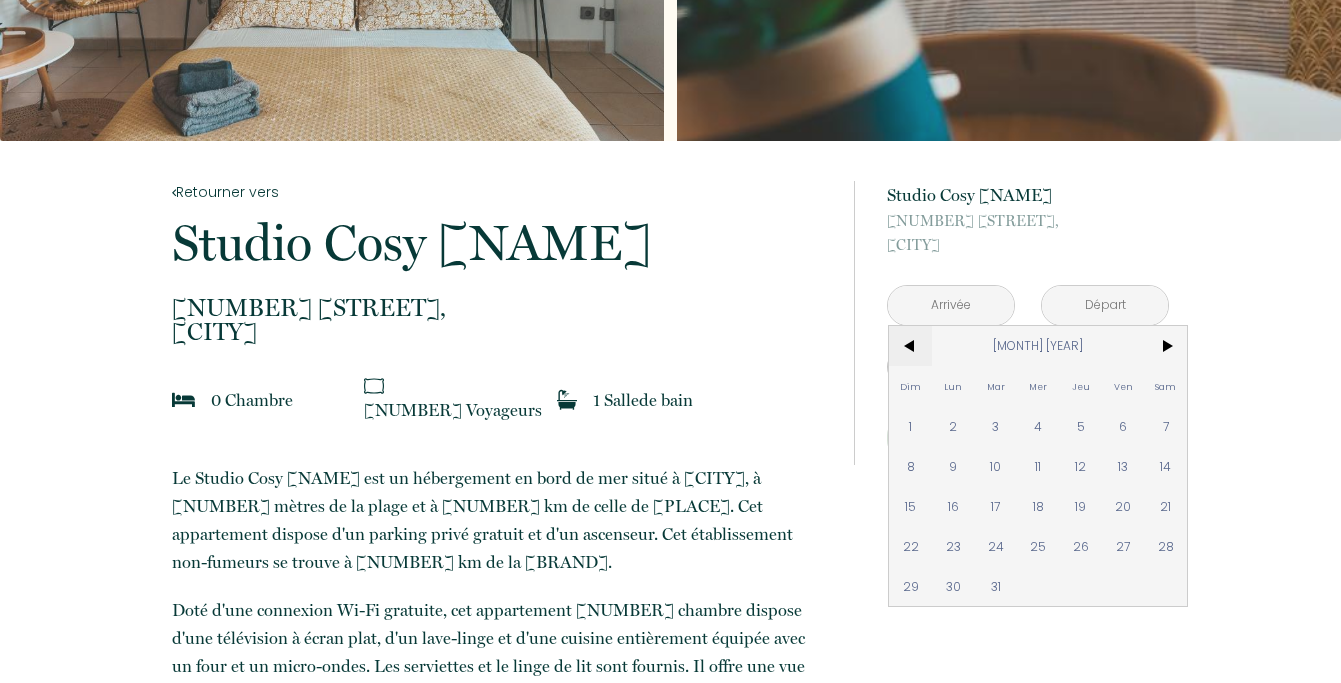 click on "<" at bounding box center (910, 346) 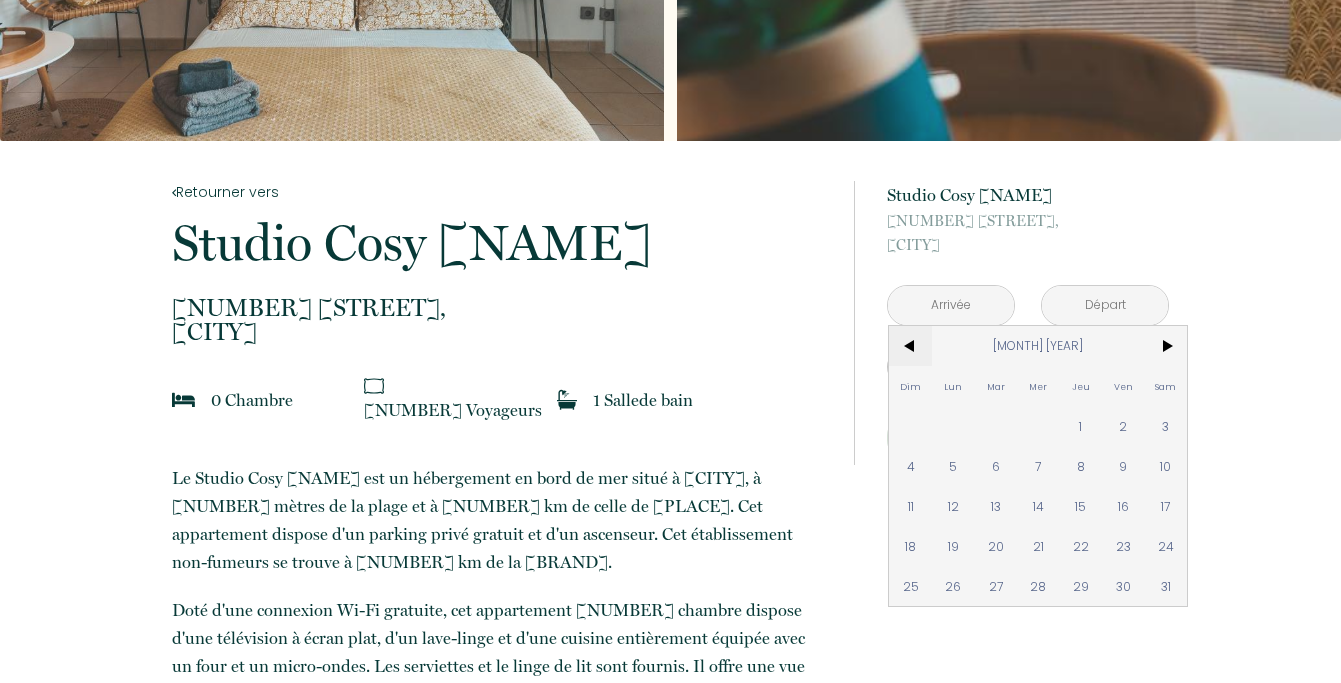 click on "<" at bounding box center (910, 346) 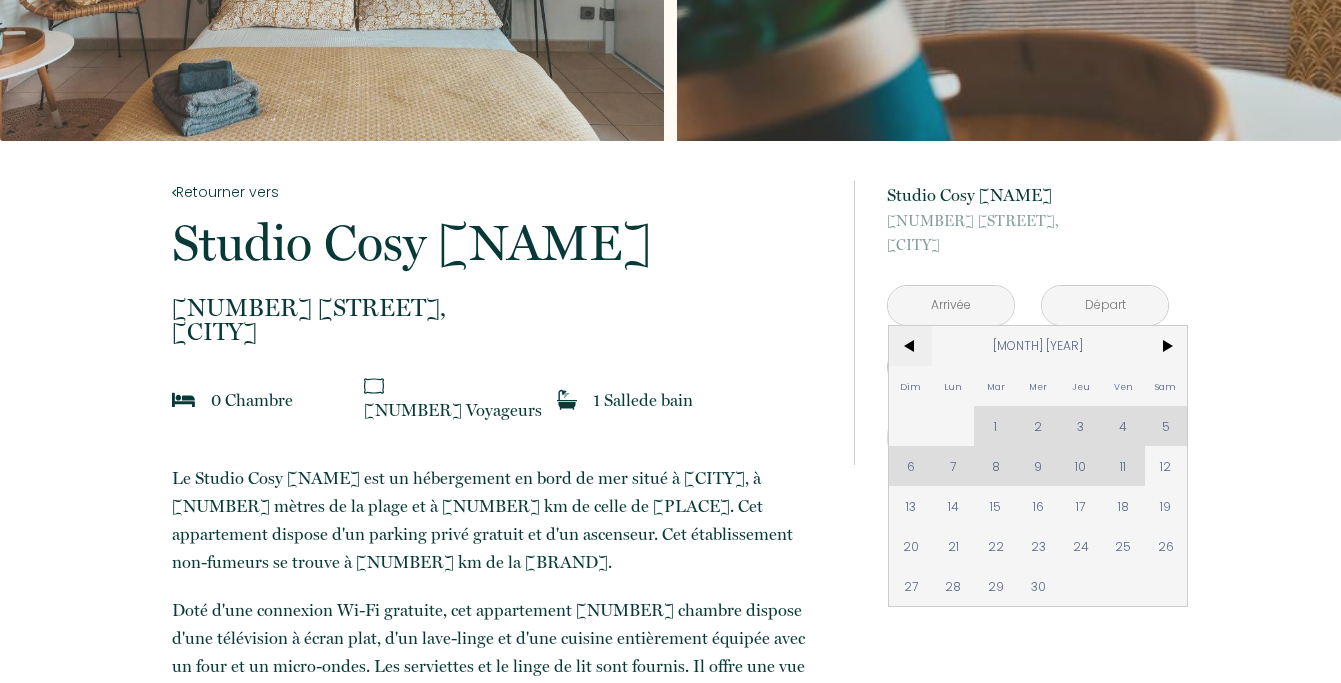 click on "<" at bounding box center [910, 346] 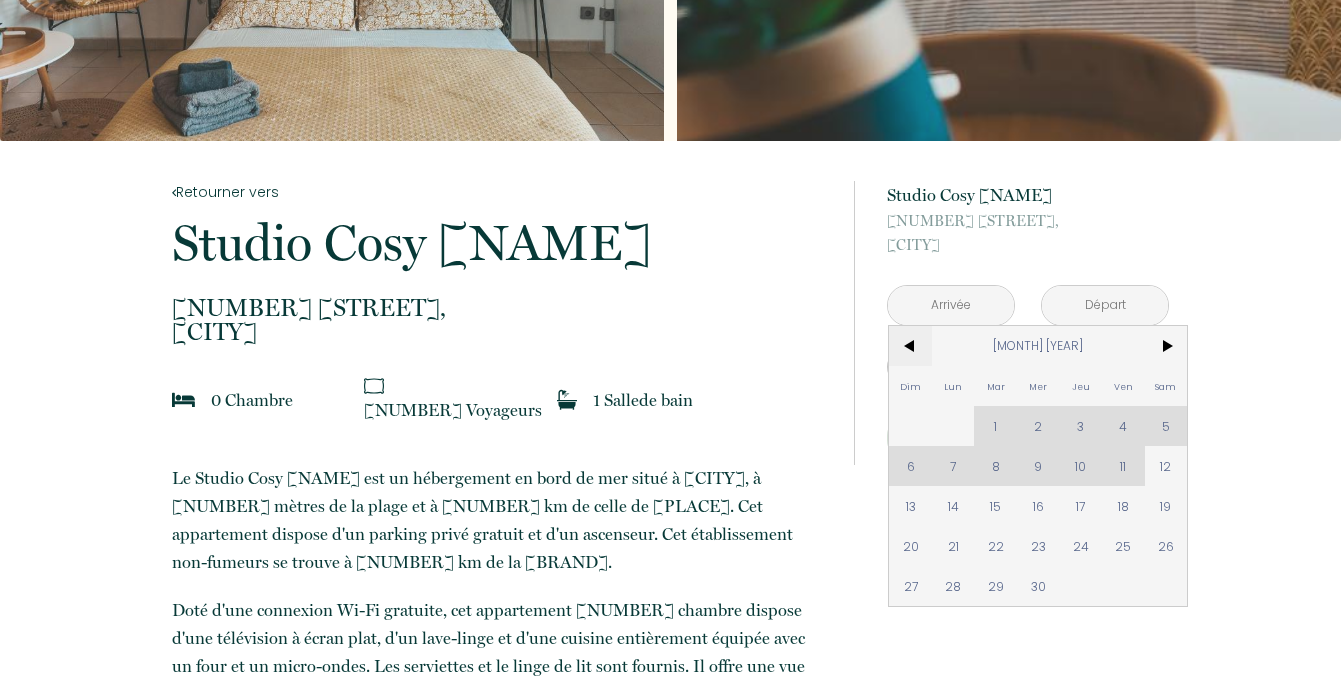 click on "<" at bounding box center (910, 346) 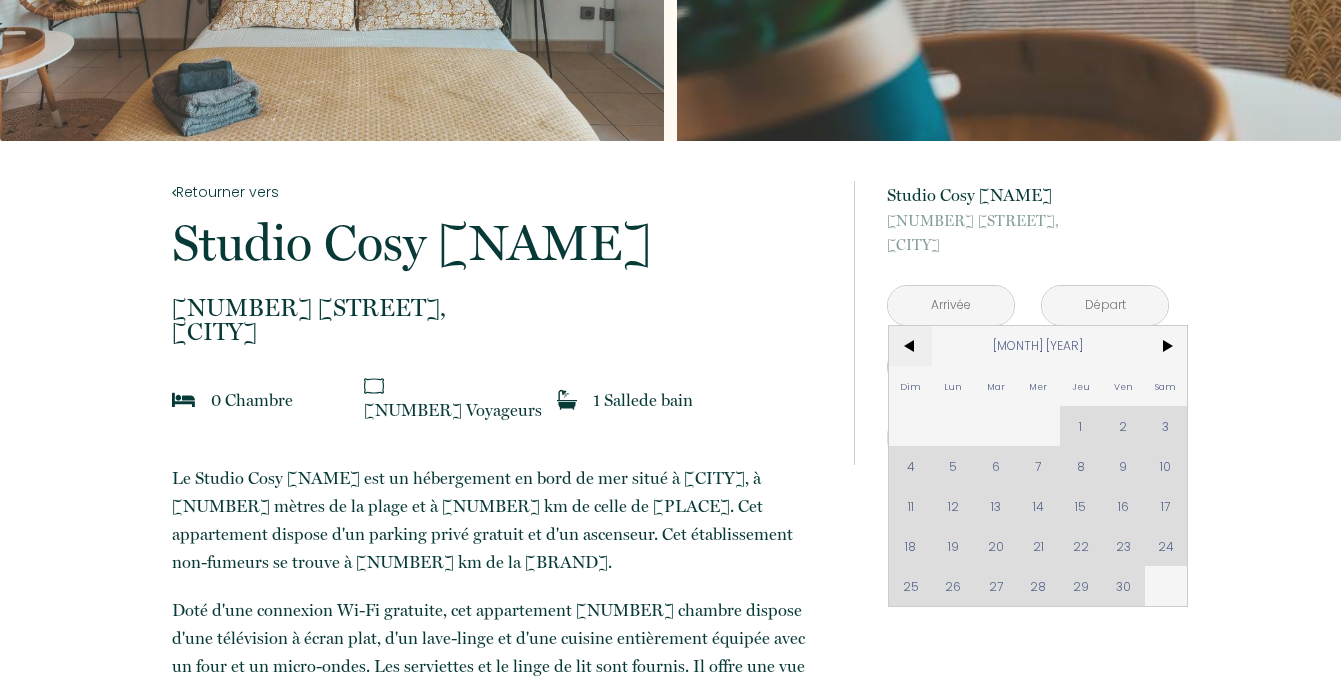 click on "<" at bounding box center (910, 346) 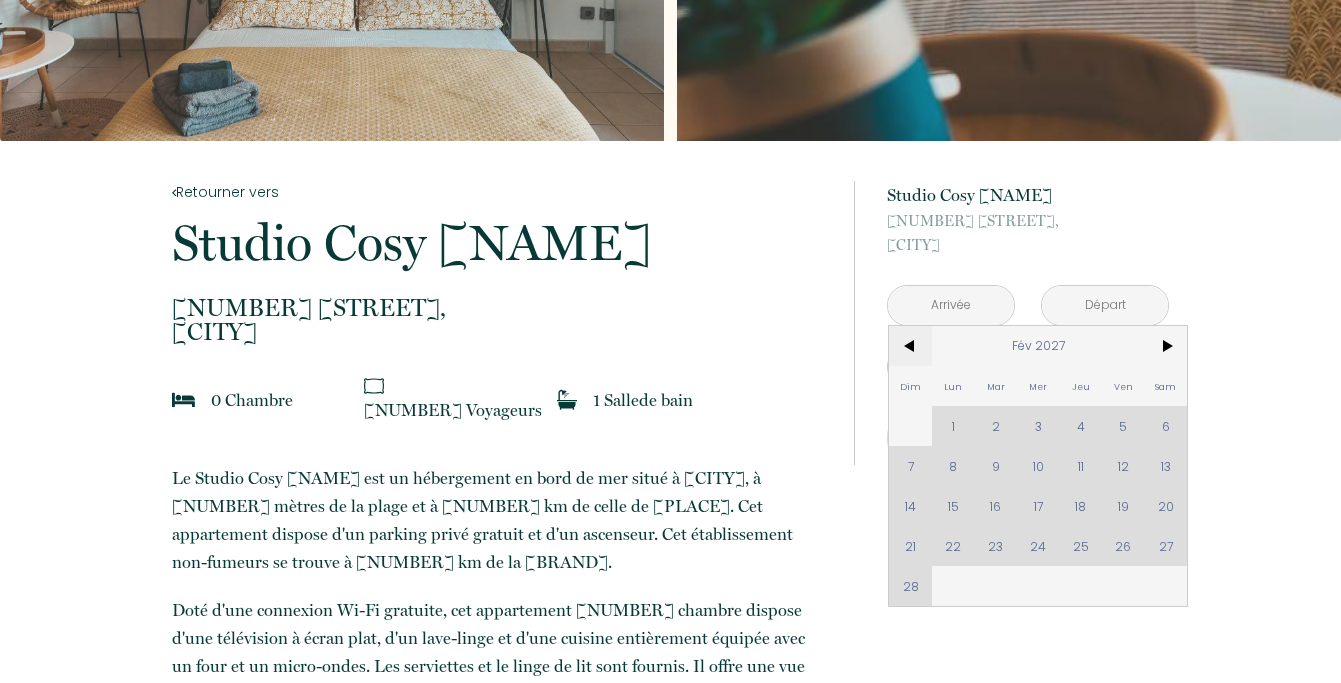 click on "<" at bounding box center (910, 346) 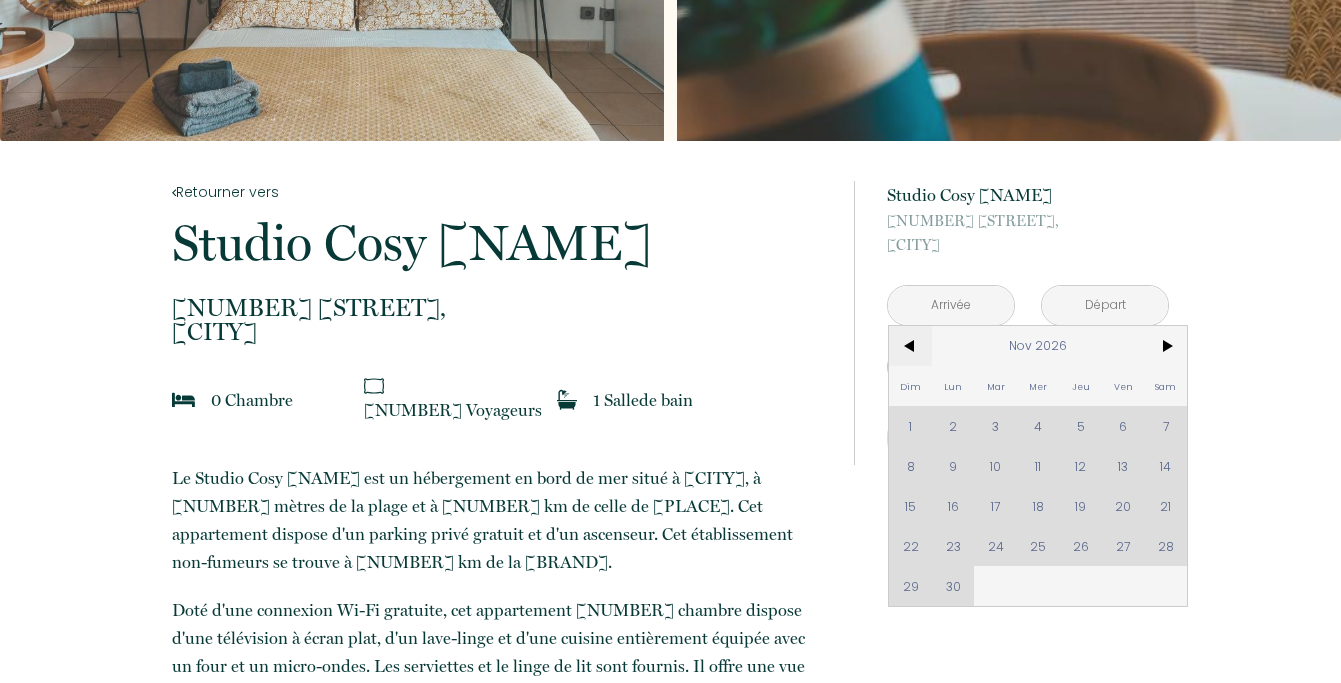 click on "<" at bounding box center (910, 346) 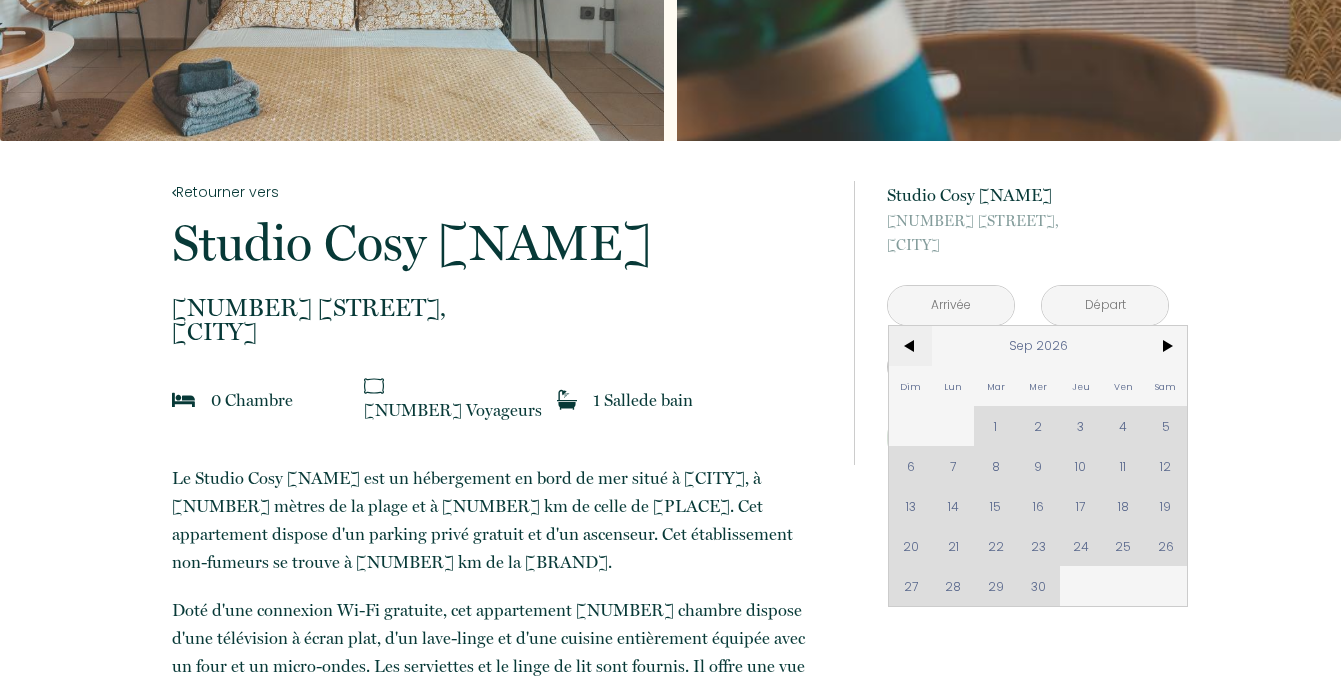 click on "<" at bounding box center (910, 346) 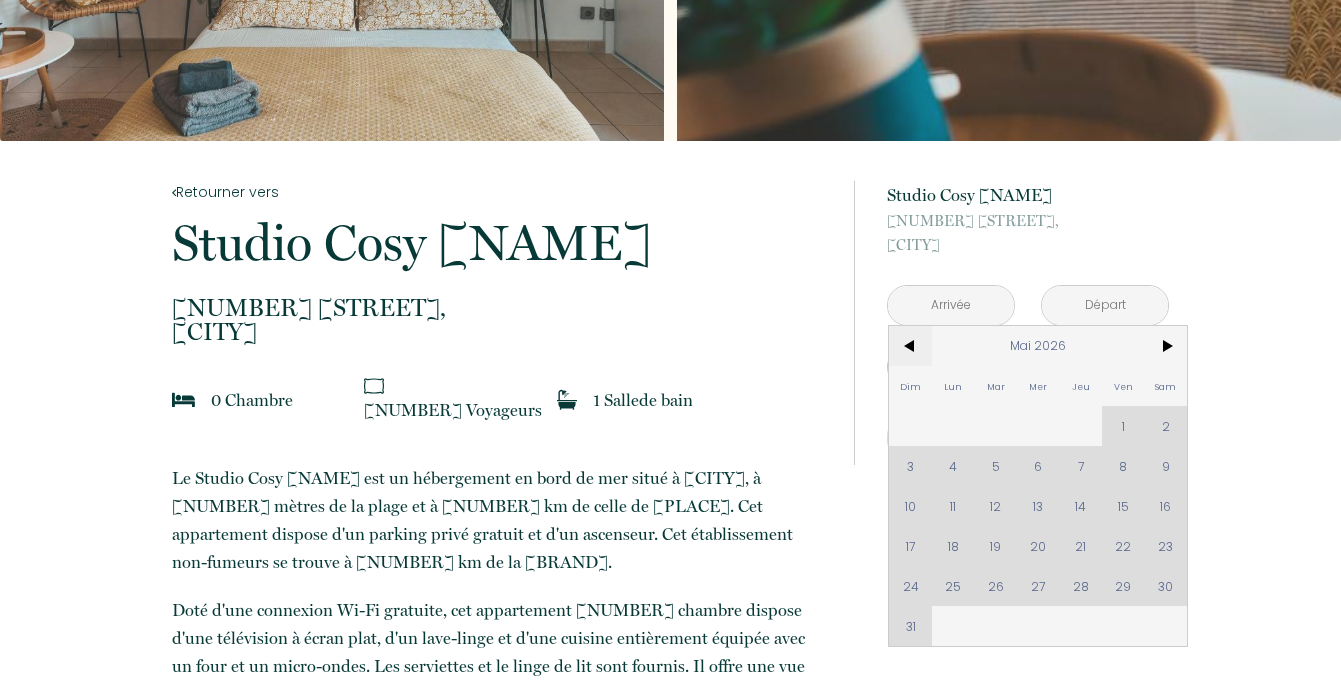 click on "<" at bounding box center [910, 346] 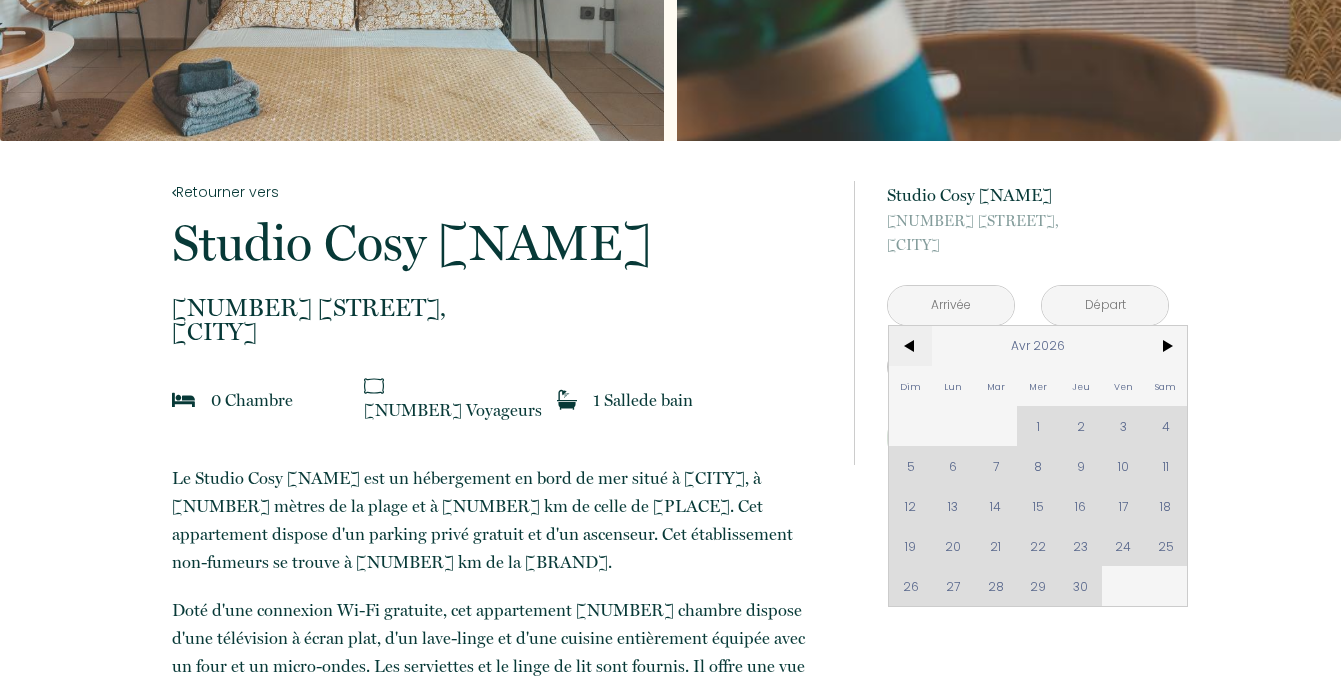 click on "<" at bounding box center [910, 346] 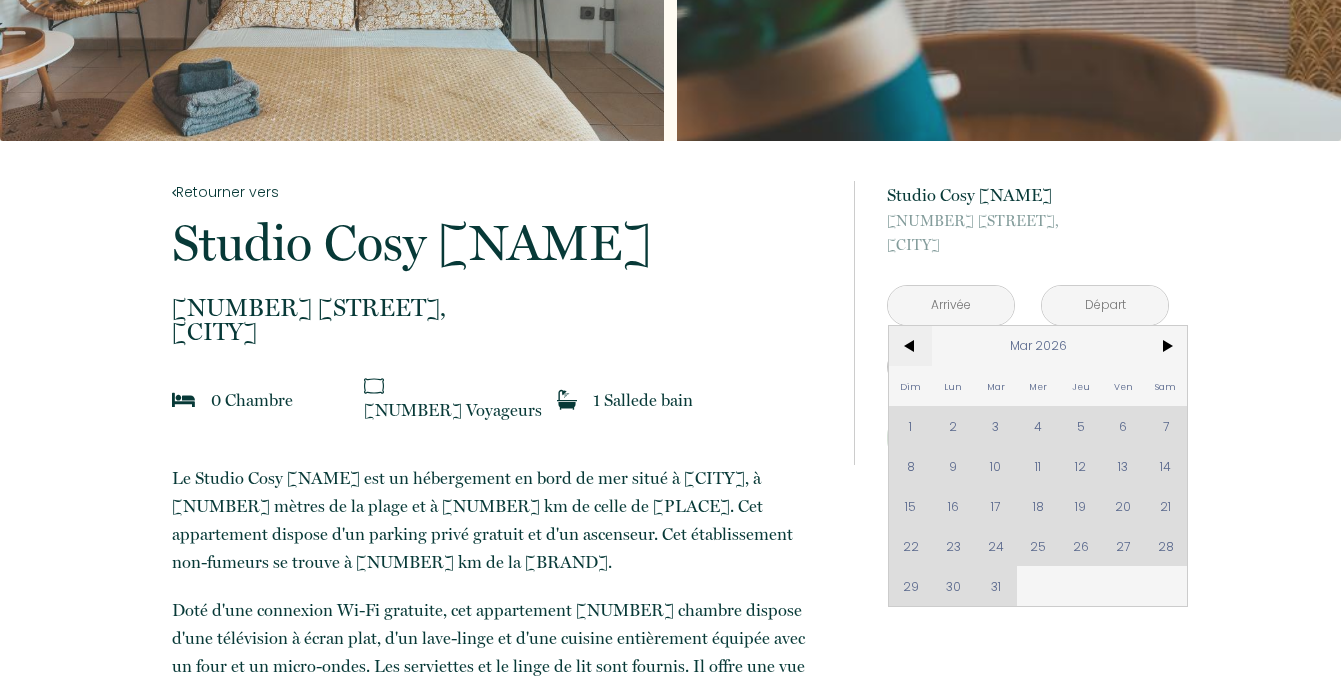 click on "<" at bounding box center [910, 346] 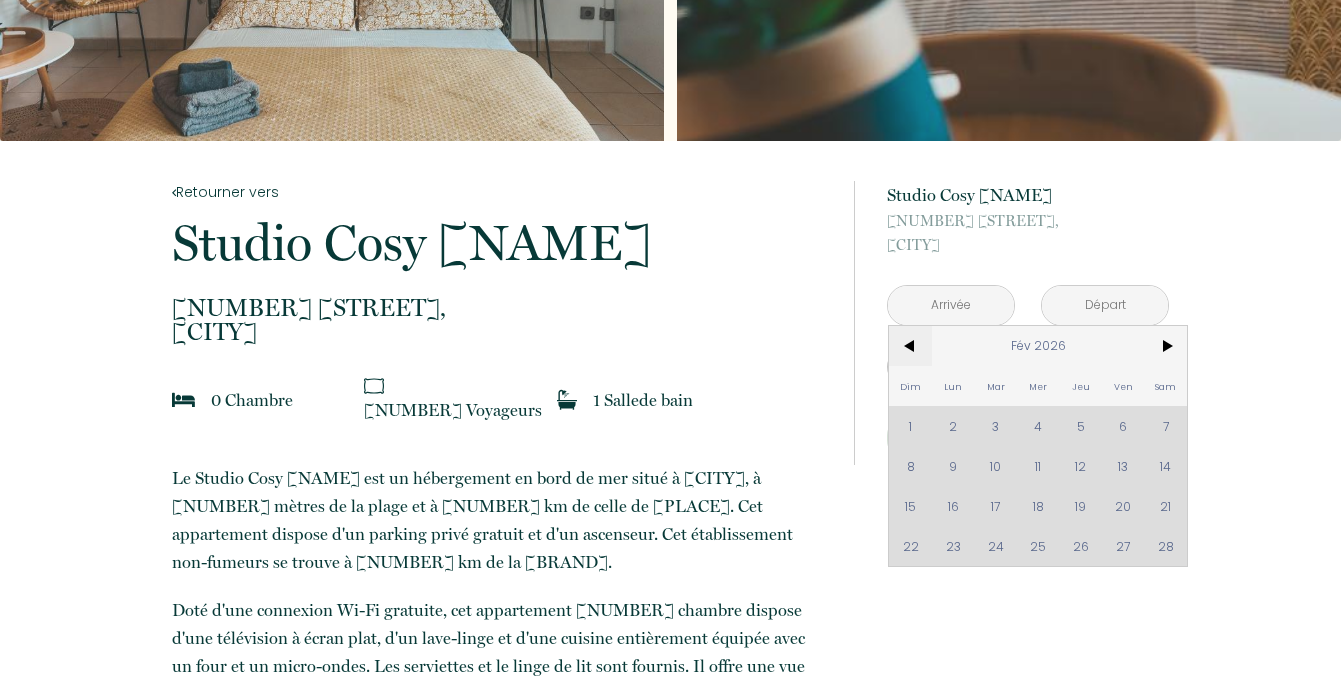 click on "<" at bounding box center (910, 346) 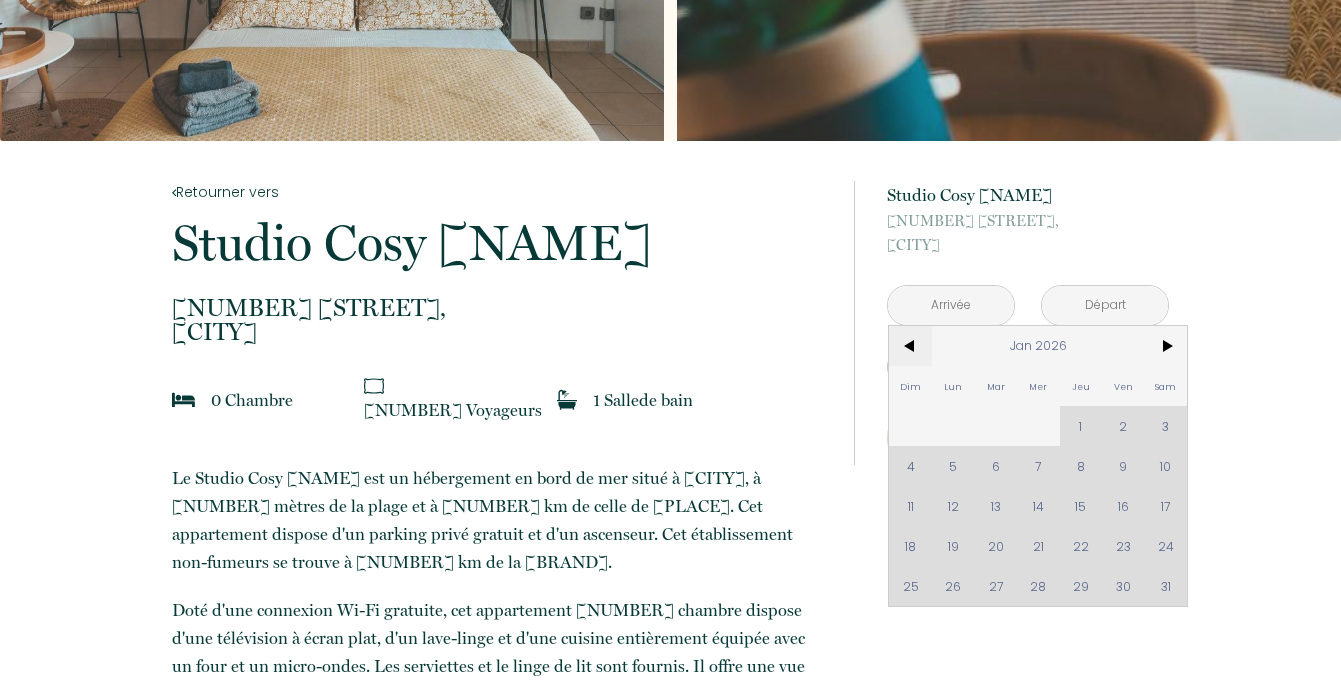 click on "<" at bounding box center [910, 346] 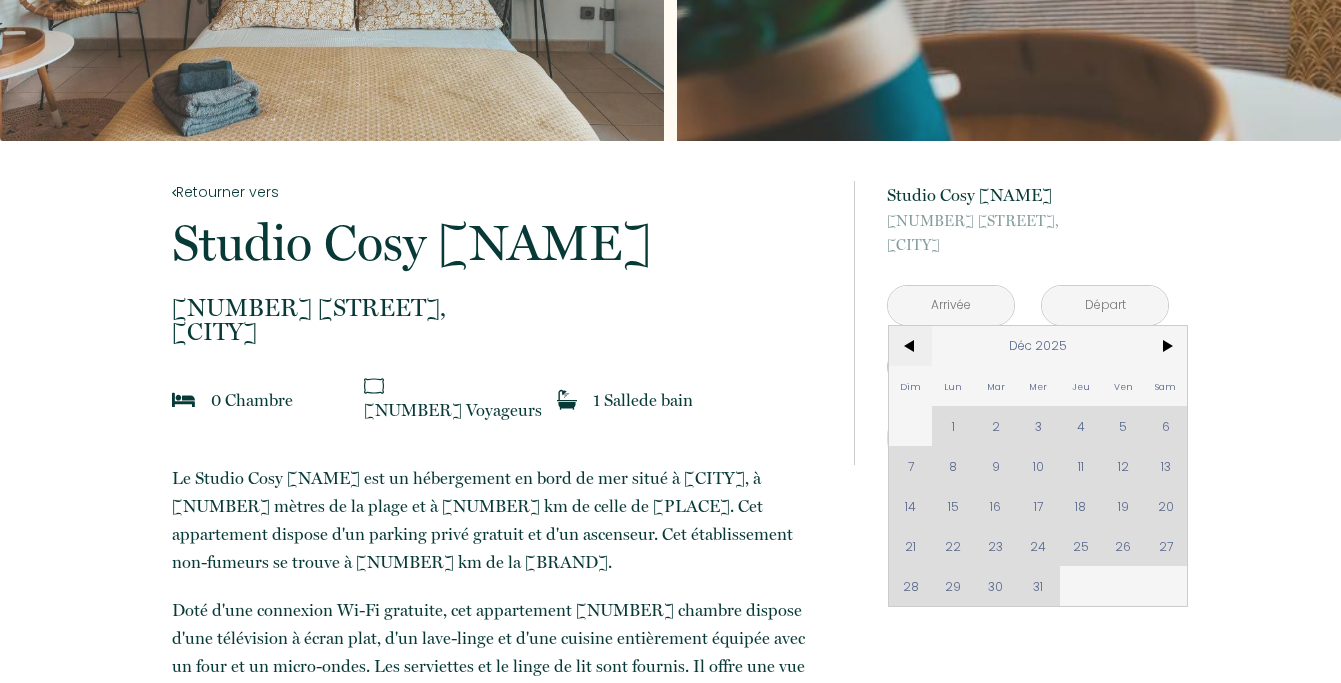 click on "<" at bounding box center (910, 346) 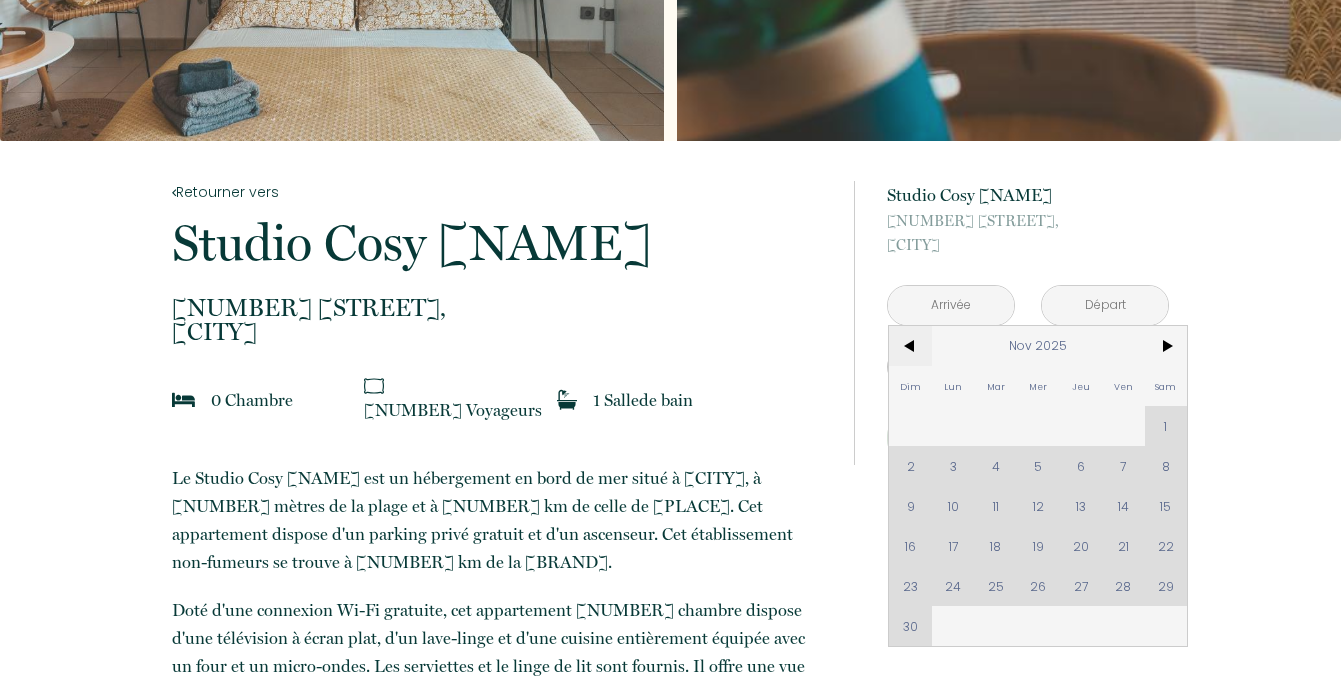 click on "<" at bounding box center (910, 346) 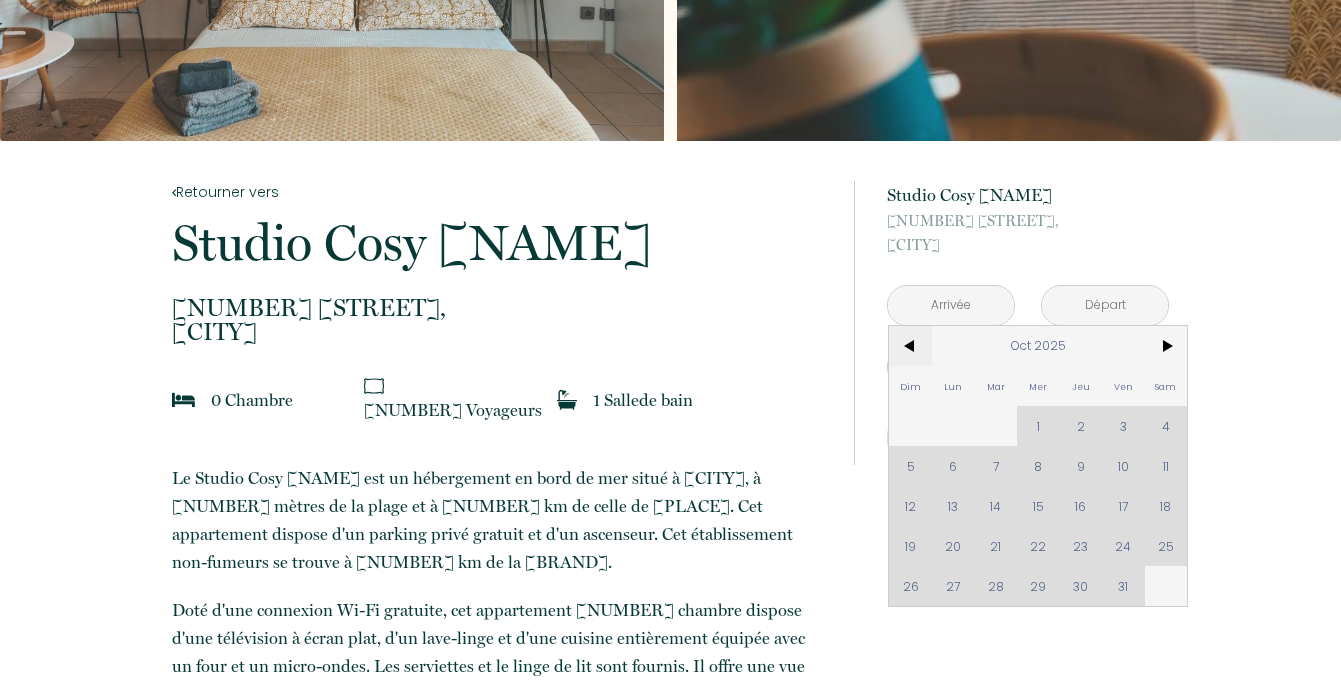 click on "<" at bounding box center [910, 346] 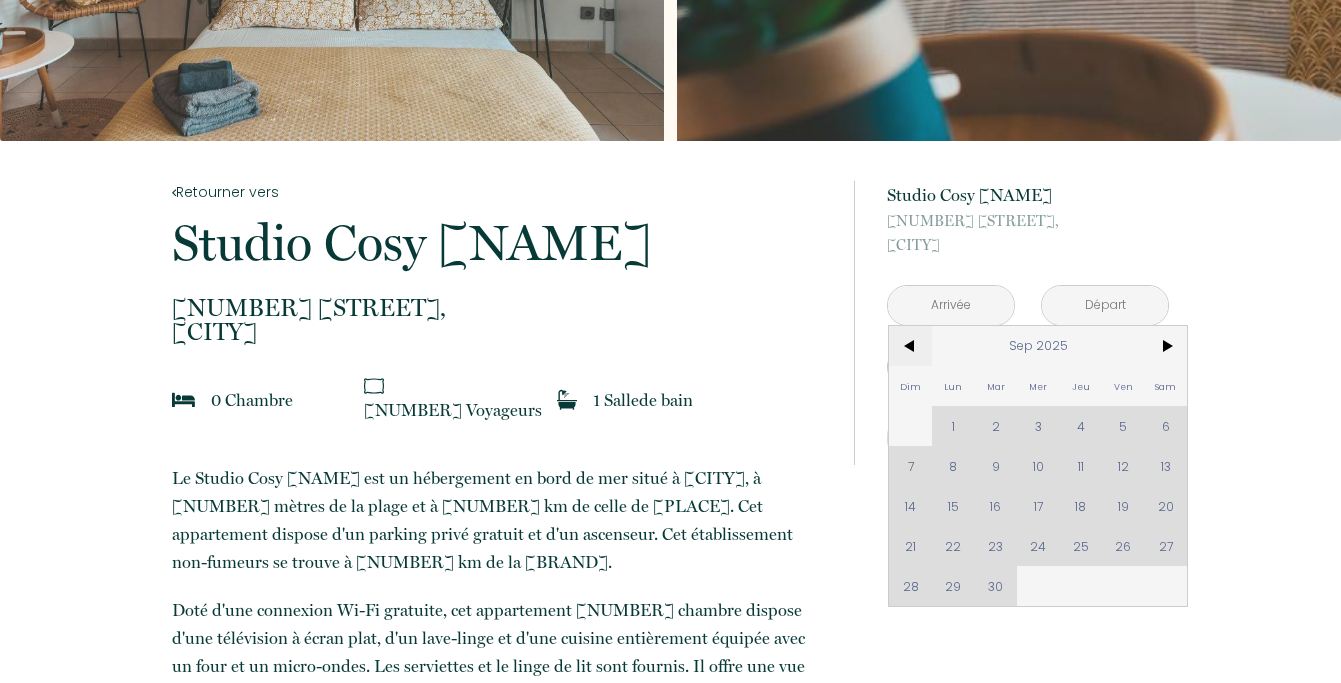 click on "<" at bounding box center [910, 346] 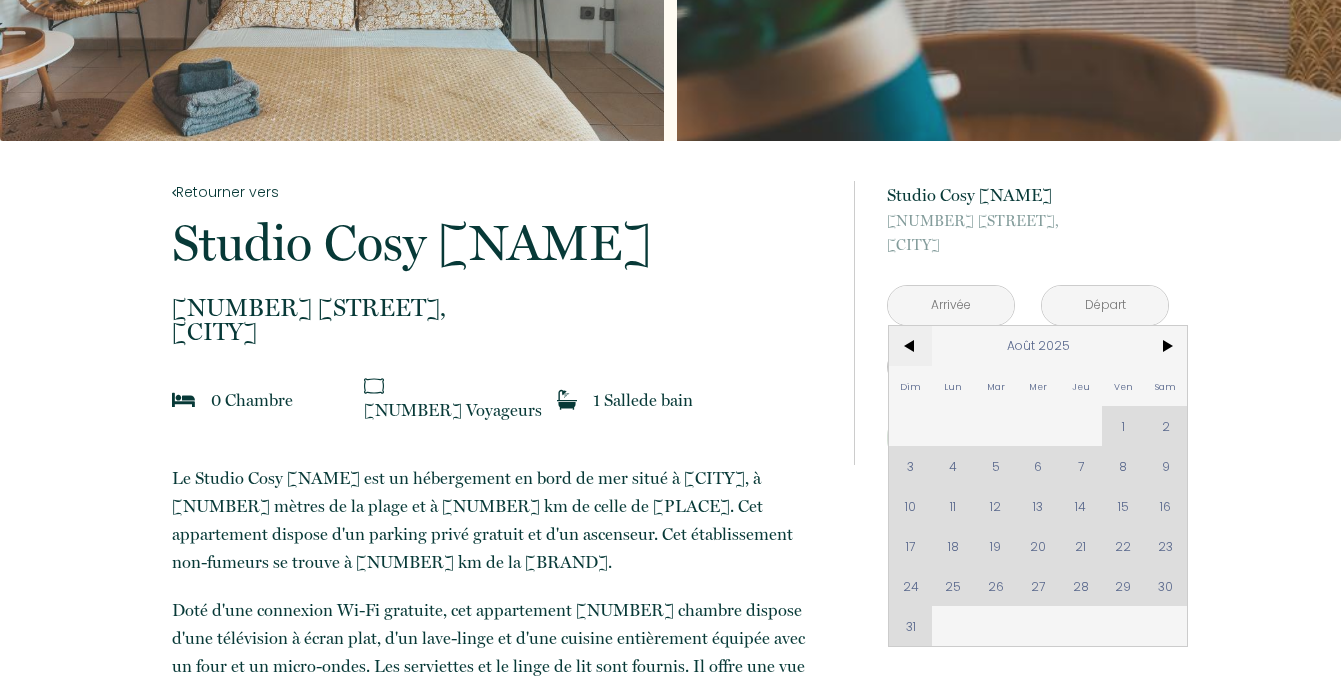 click on "<" at bounding box center [910, 346] 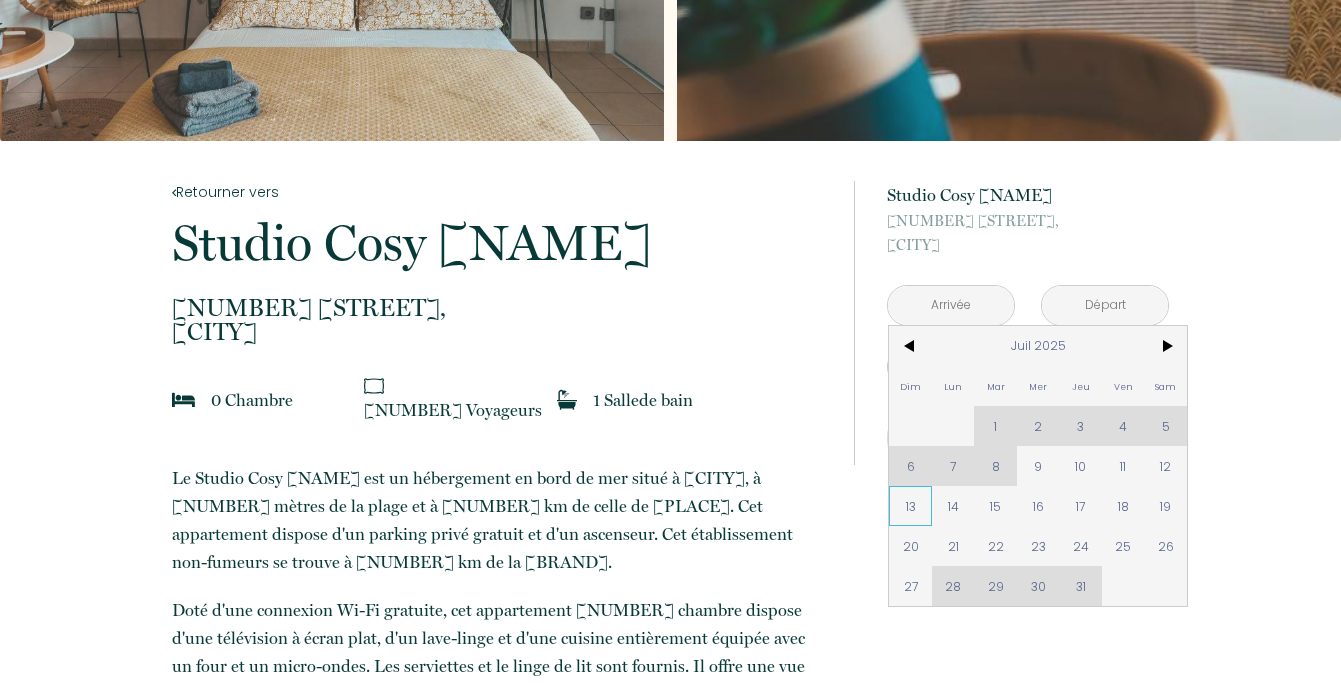 click on "13" at bounding box center (910, 506) 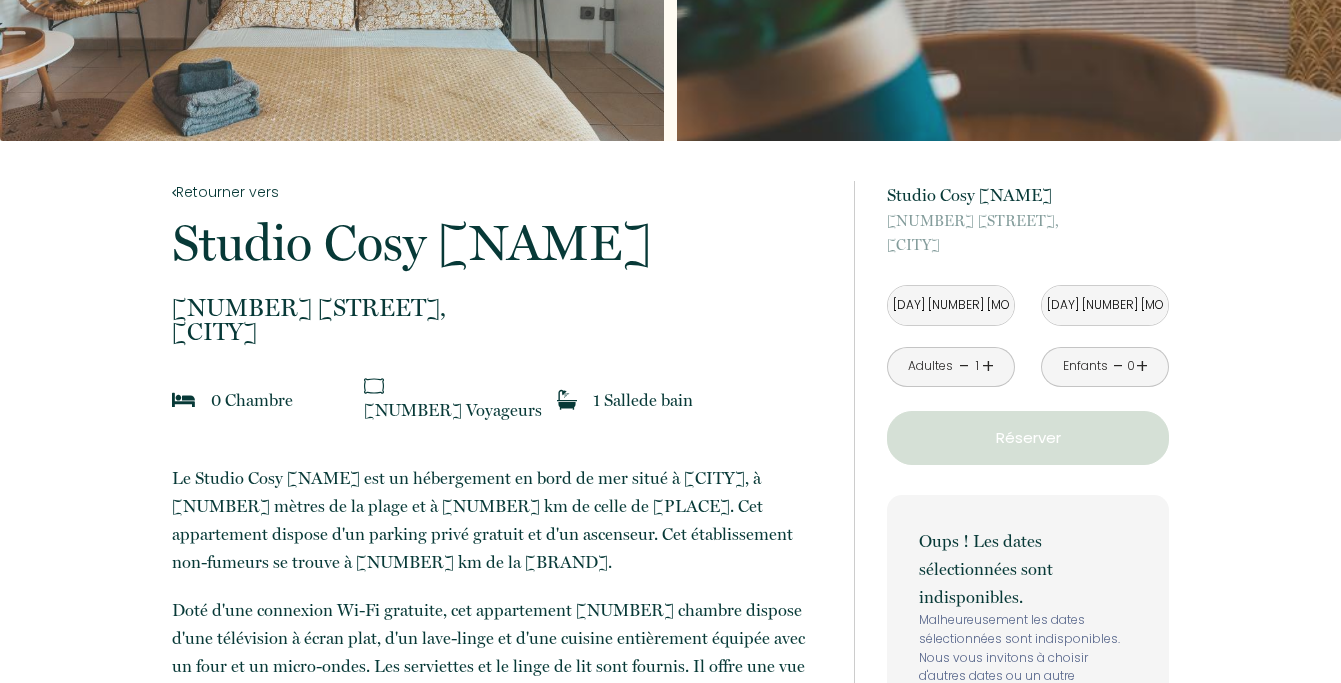 click on "Lun 14 Juil 2025" at bounding box center [1105, 305] 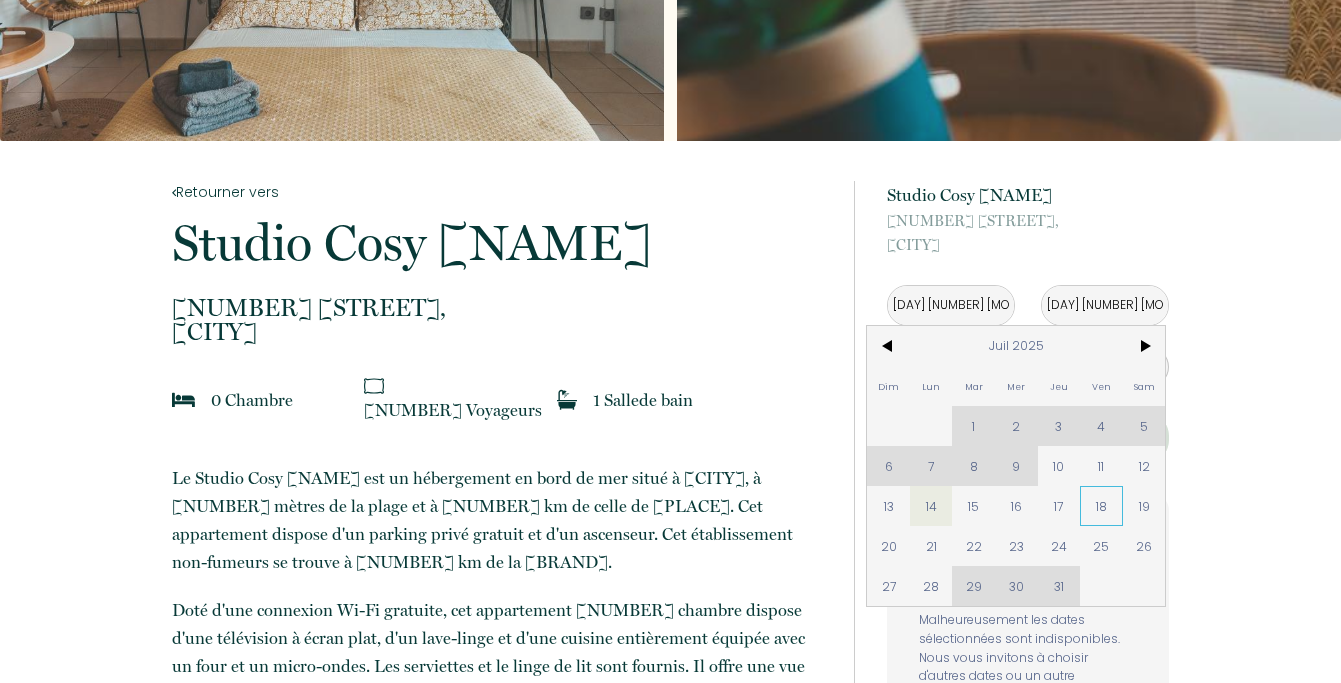click on "18" at bounding box center (1101, 506) 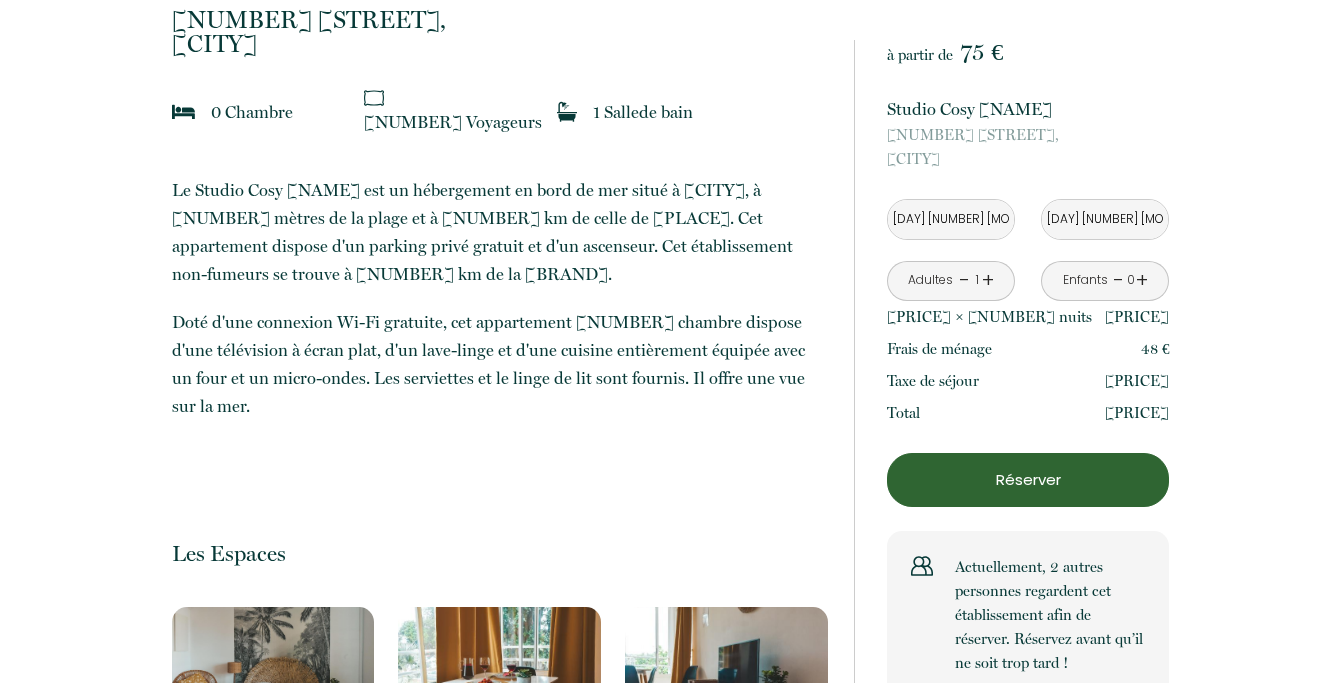 scroll, scrollTop: 0, scrollLeft: 0, axis: both 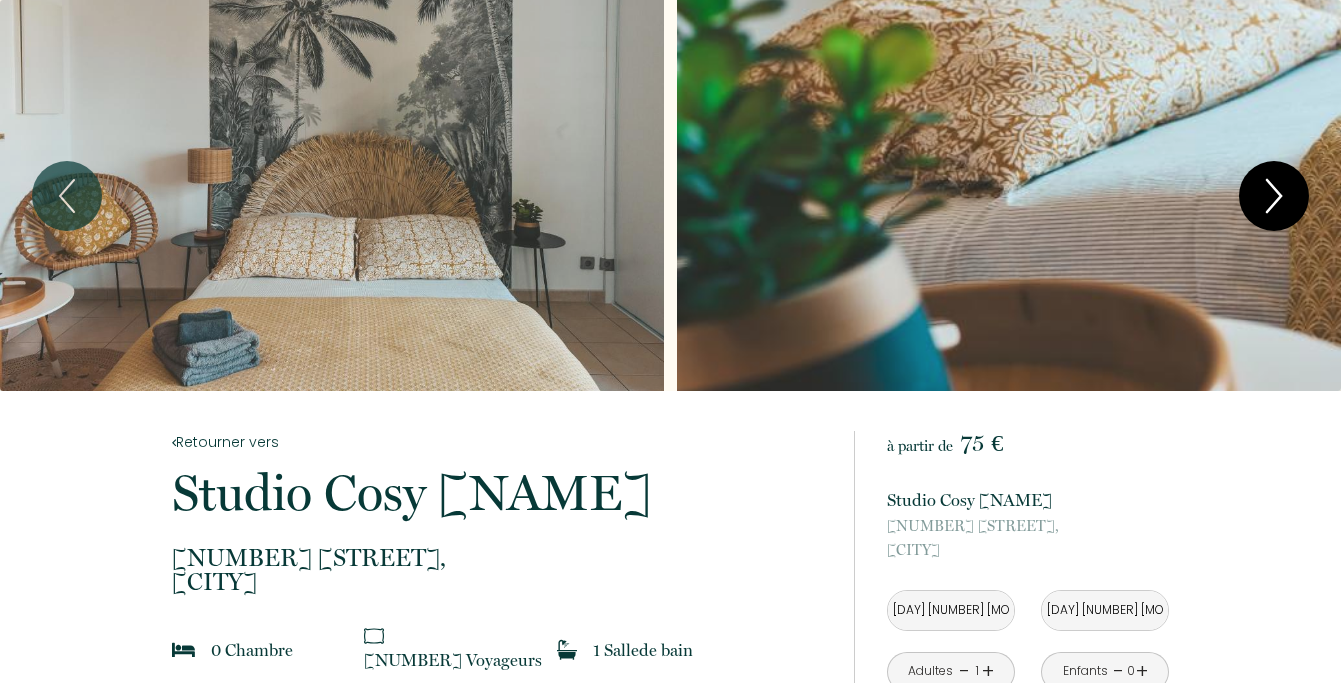 click at bounding box center (1274, 196) 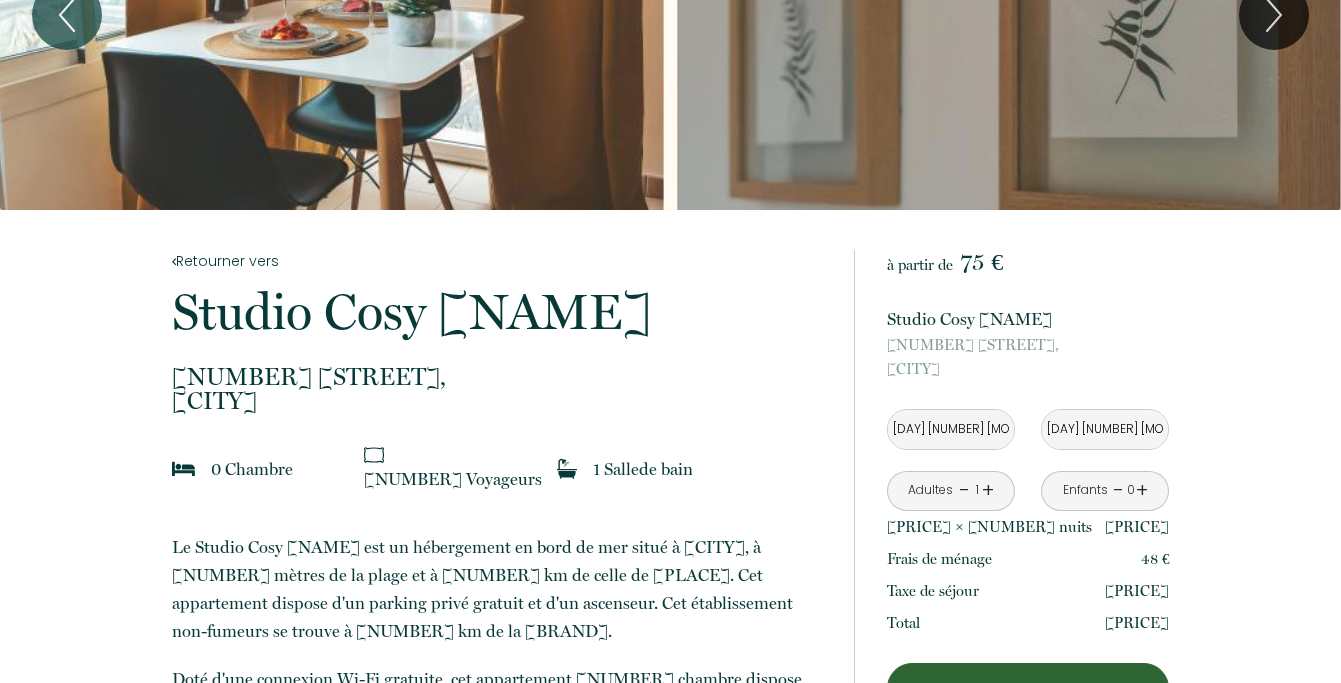 scroll, scrollTop: 0, scrollLeft: 0, axis: both 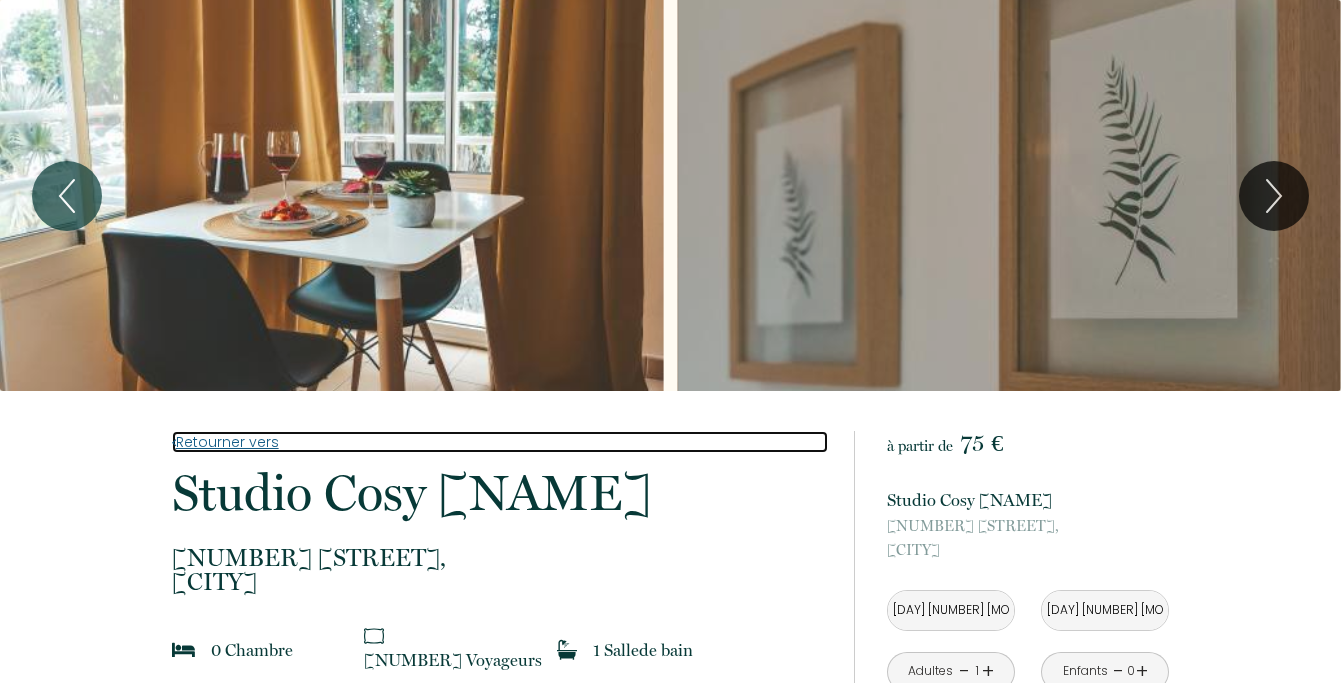 click on "Retourner vers" at bounding box center [500, 442] 